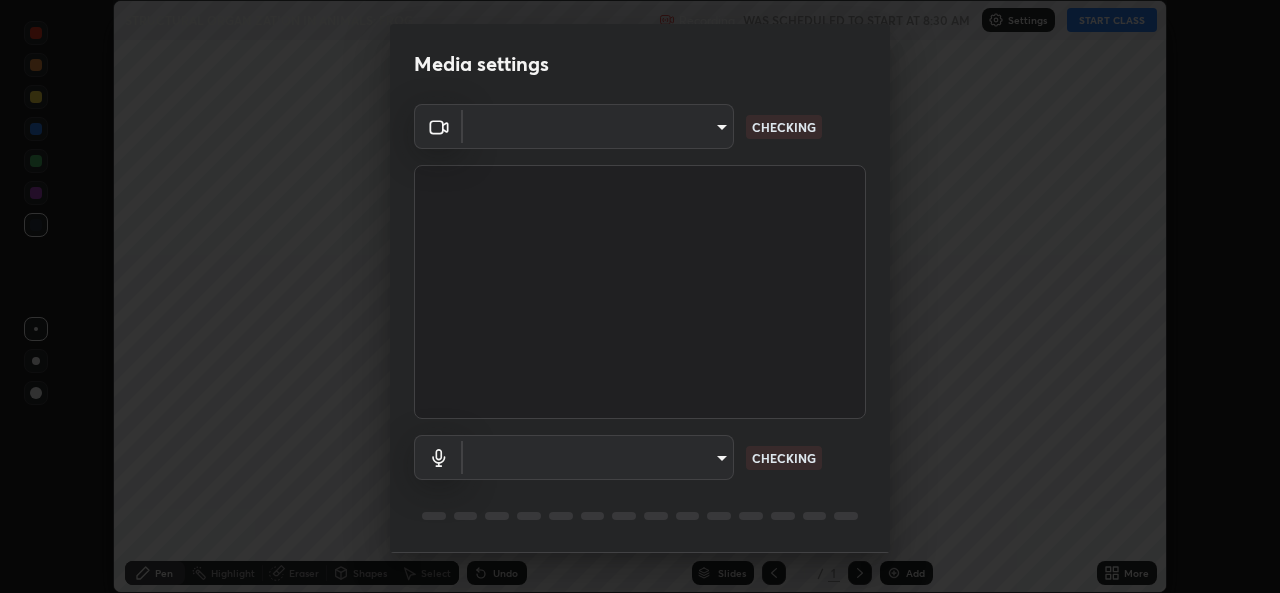scroll, scrollTop: 0, scrollLeft: 0, axis: both 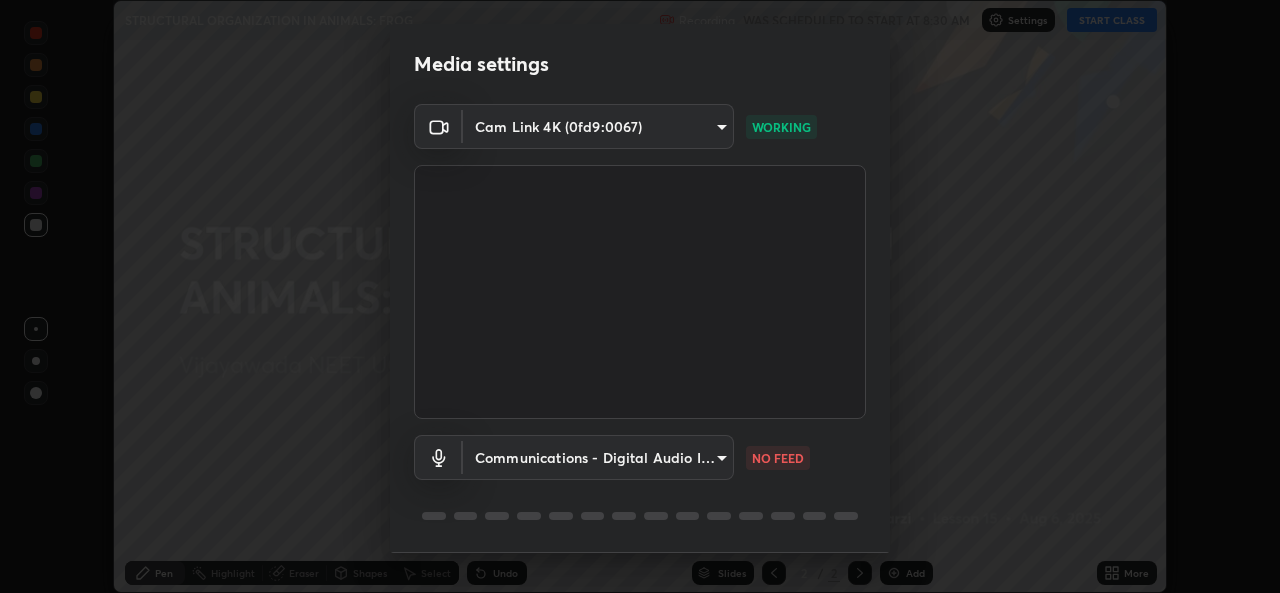 click on "Erase all STRUCTURAL ORGANIZATION IN ANIMALS: FROG Recording WAS SCHEDULED TO START AT  8:30 AM Settings START CLASS Setting up your live class STRUCTURAL ORGANIZATION IN ANIMALS: FROG • L15 of [CITY] NEET UG 2026 Excel 2-[LAST](zoology) 401 [LAST] [LAST] Pen Highlight Eraser Shapes Select Undo Slides 2 / 2 Add More No doubts shared Encourage your learners to ask a doubt for better clarity Report an issue Media settings Cam Link 4K (0fd9:0067) WORKING Communications - Digital Audio Interface (3- Cam Link 4K) NO FEED 1 / 5 Next" at bounding box center (640, 296) 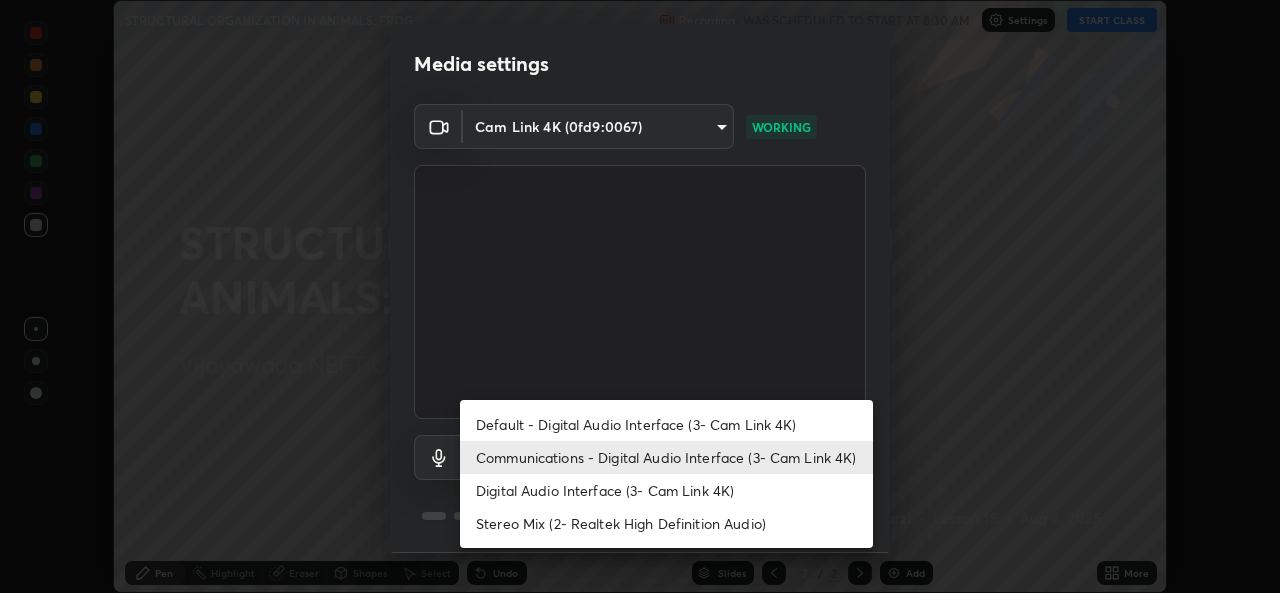 click on "Digital Audio Interface (3- Cam Link 4K)" at bounding box center (666, 490) 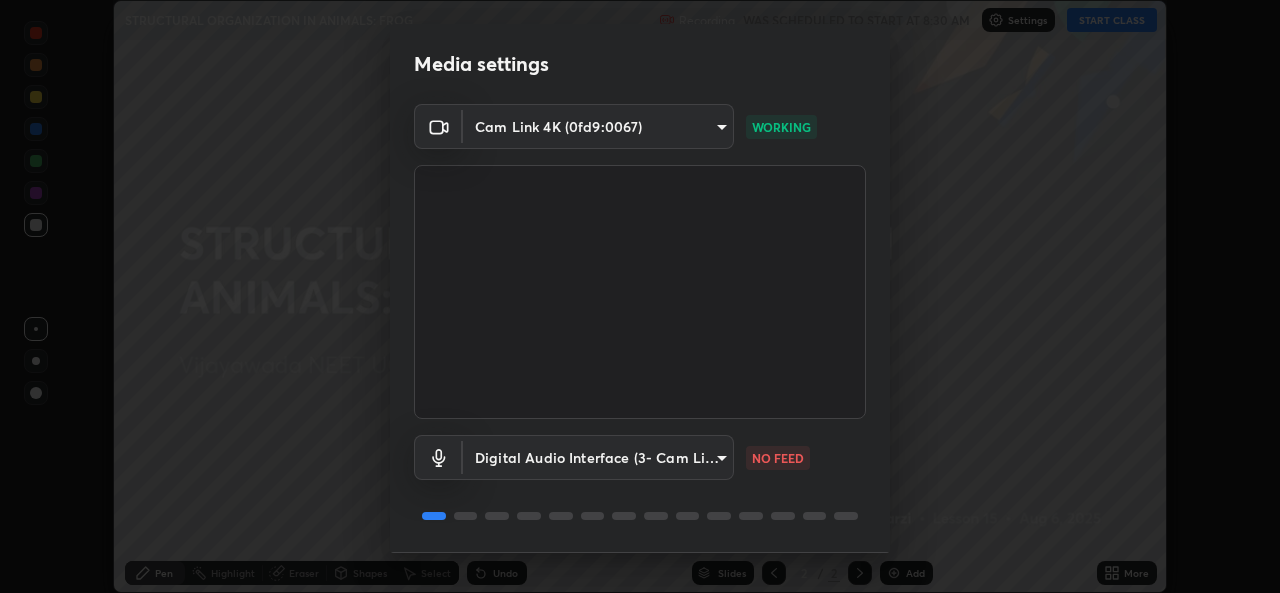 click on "Erase all STRUCTURAL ORGANIZATION IN ANIMALS: FROG Recording WAS SCHEDULED TO START AT  8:30 AM Settings START CLASS Setting up your live class STRUCTURAL ORGANIZATION IN ANIMALS: FROG • L15 of Vijayawada NEET UG 2026 Excel 2-MURTAZA(zoology) 401 Murtaza Darzi Pen Highlight Eraser Shapes Select Undo Slides 2 / 2 Add More No doubts shared Encourage your learners to ask a doubt for better clarity Report an issue Media settings Cam Link 4K (0fd9:0067) WORKING Digital Audio Interface (3- Cam Link 4K) NO FEED 1 / 5 Next" at bounding box center (640, 296) 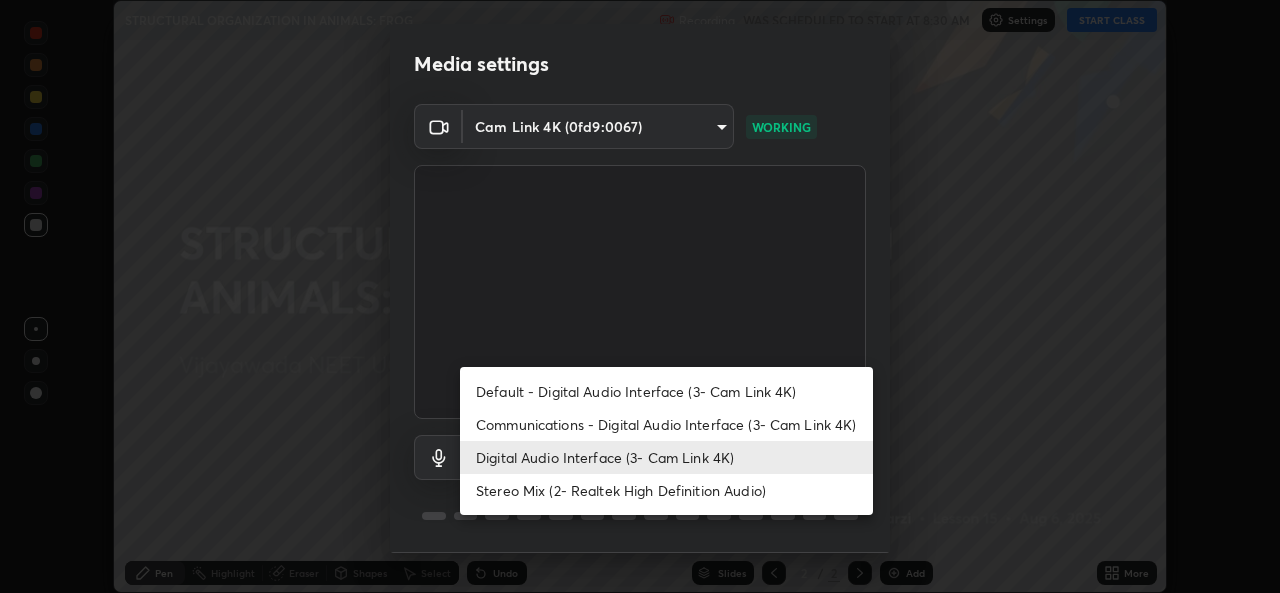 click on "Communications - Digital Audio Interface (3- Cam Link 4K)" at bounding box center (666, 424) 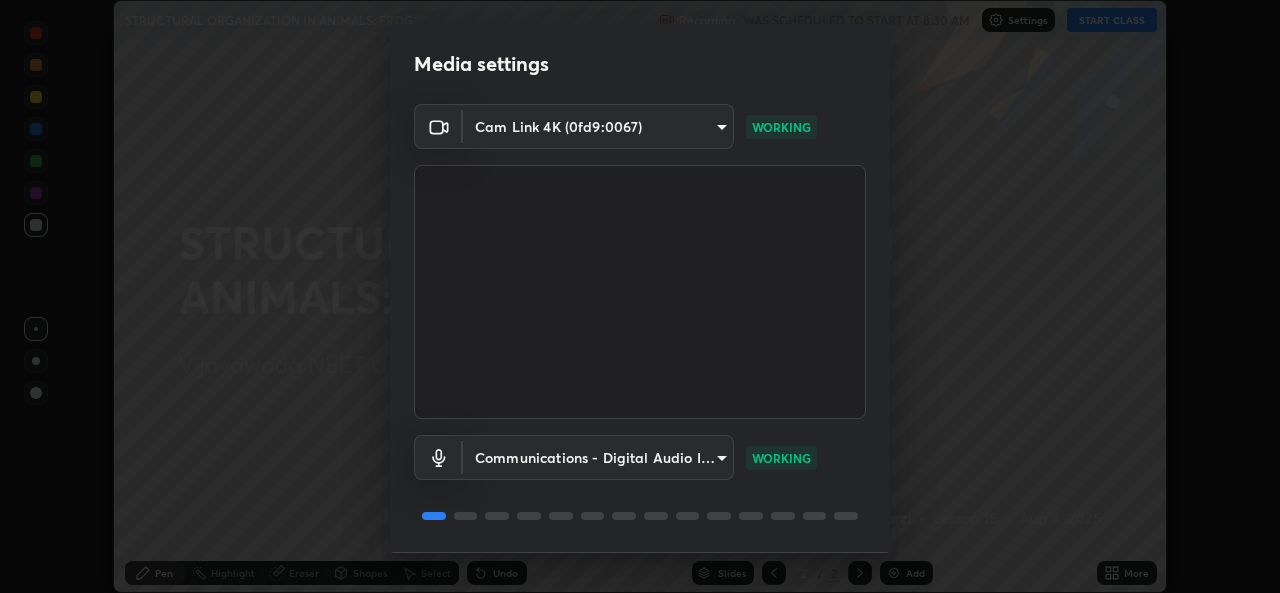 scroll, scrollTop: 63, scrollLeft: 0, axis: vertical 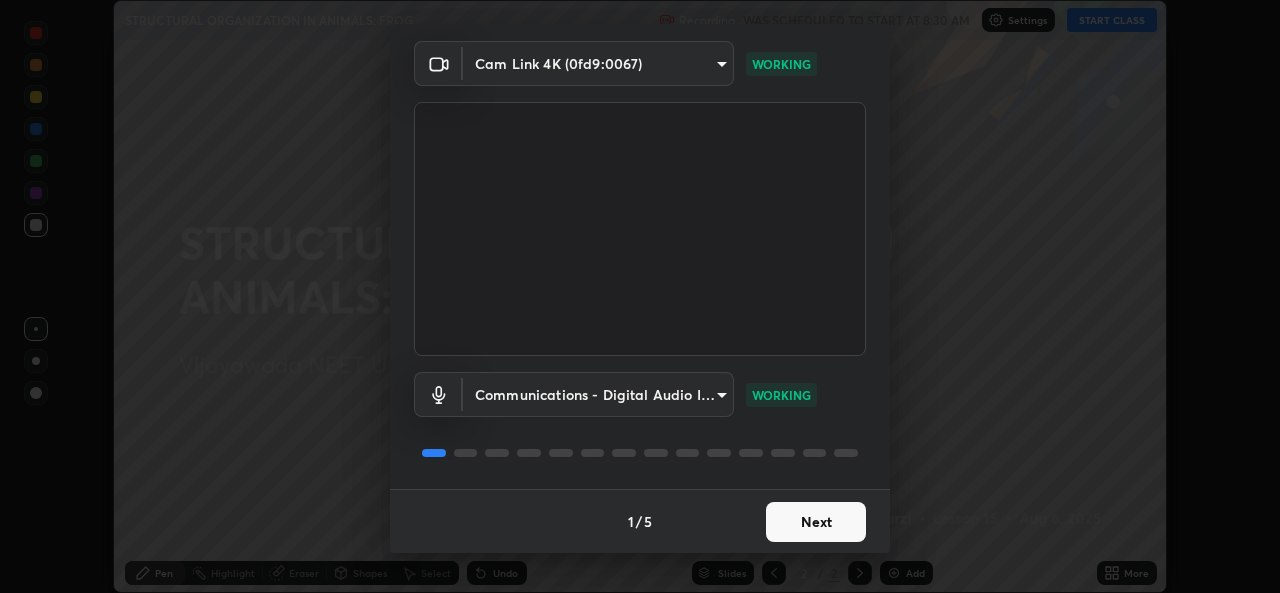 click on "Next" at bounding box center (816, 522) 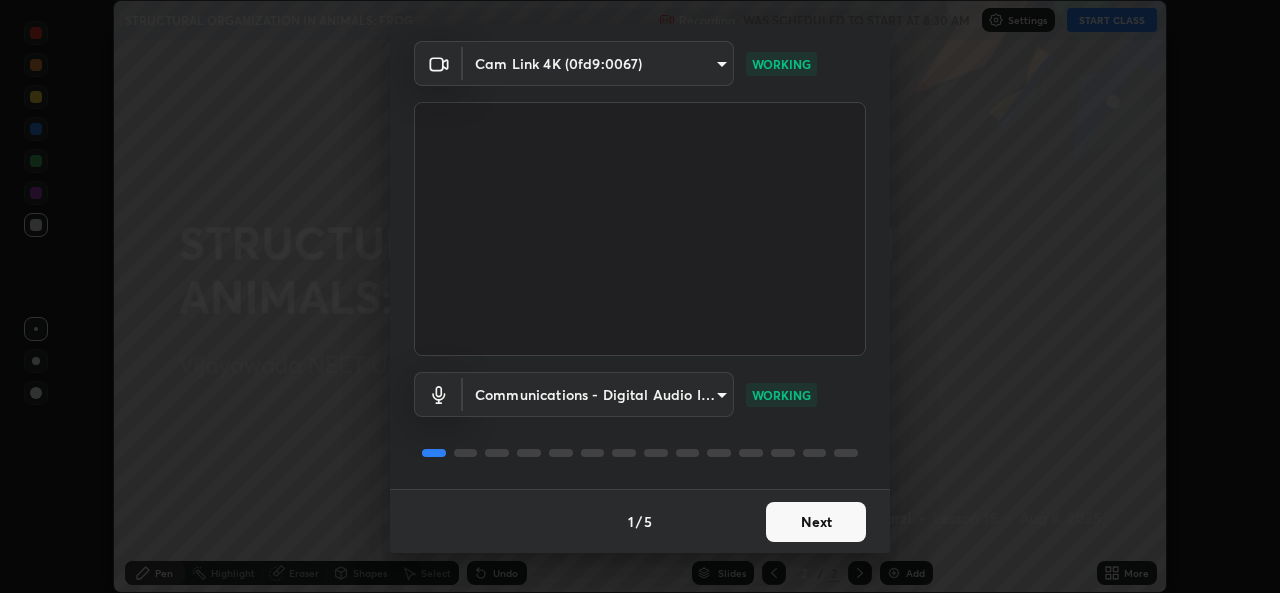 scroll, scrollTop: 0, scrollLeft: 0, axis: both 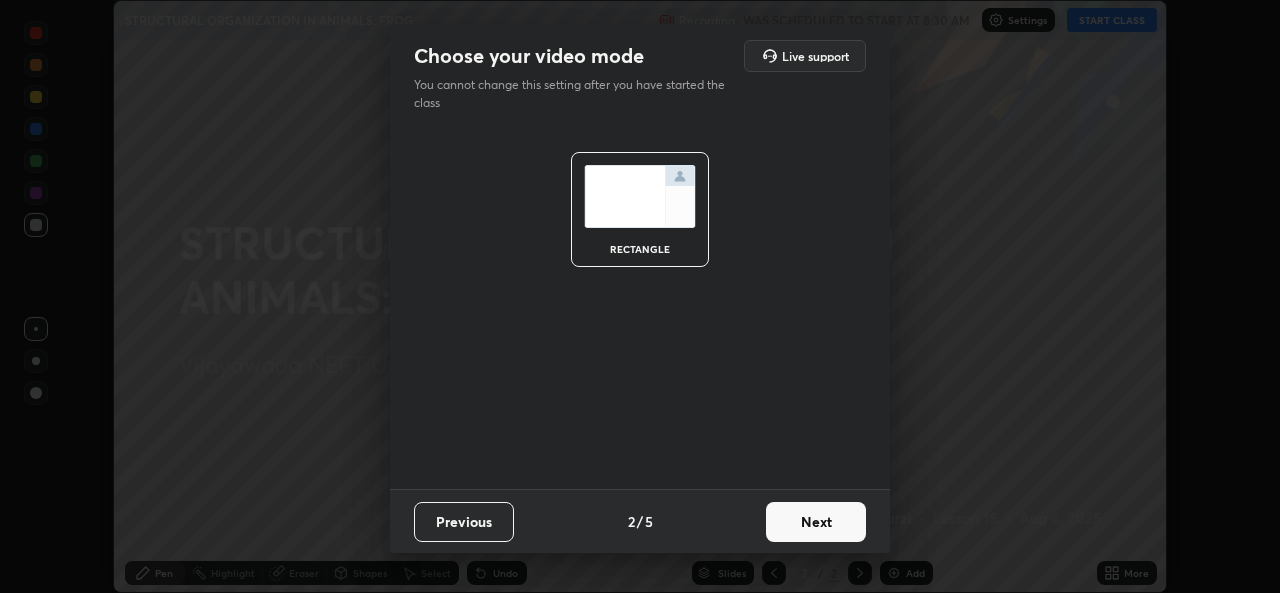 click on "Next" at bounding box center (816, 522) 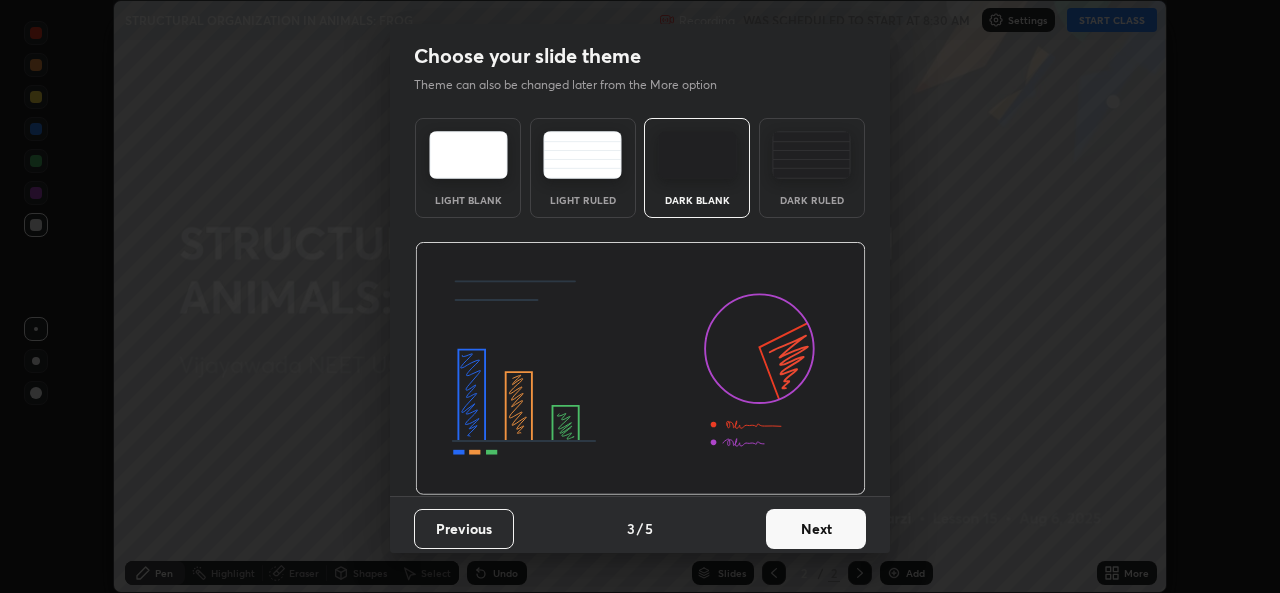 click on "Next" at bounding box center [816, 529] 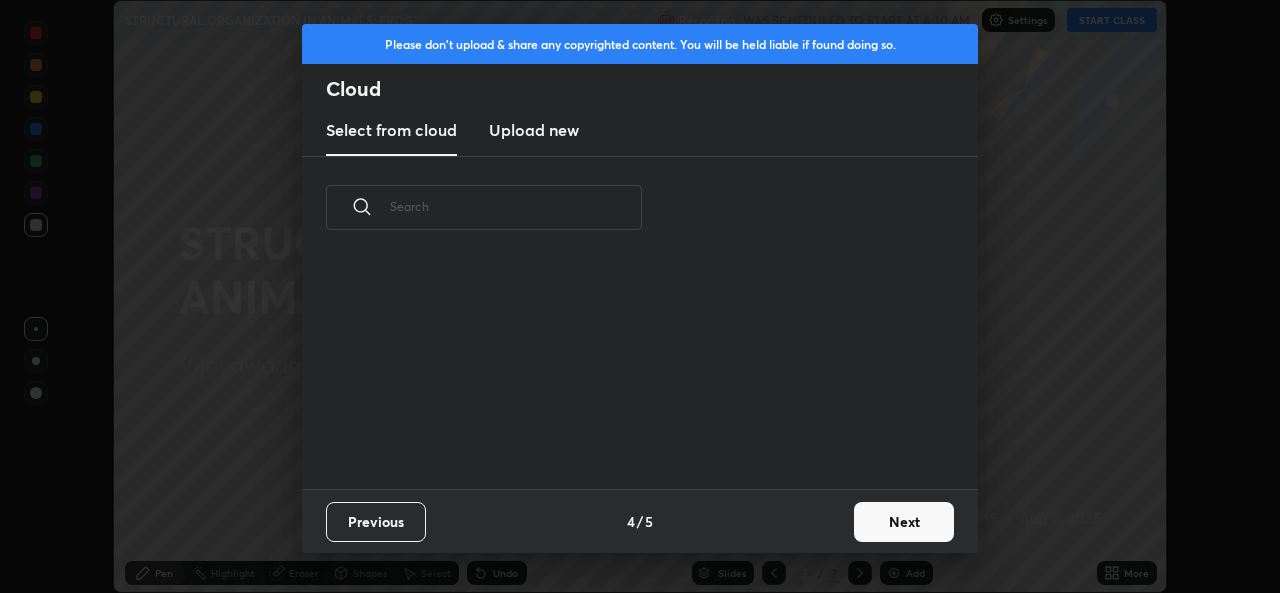 click on "Next" at bounding box center (904, 522) 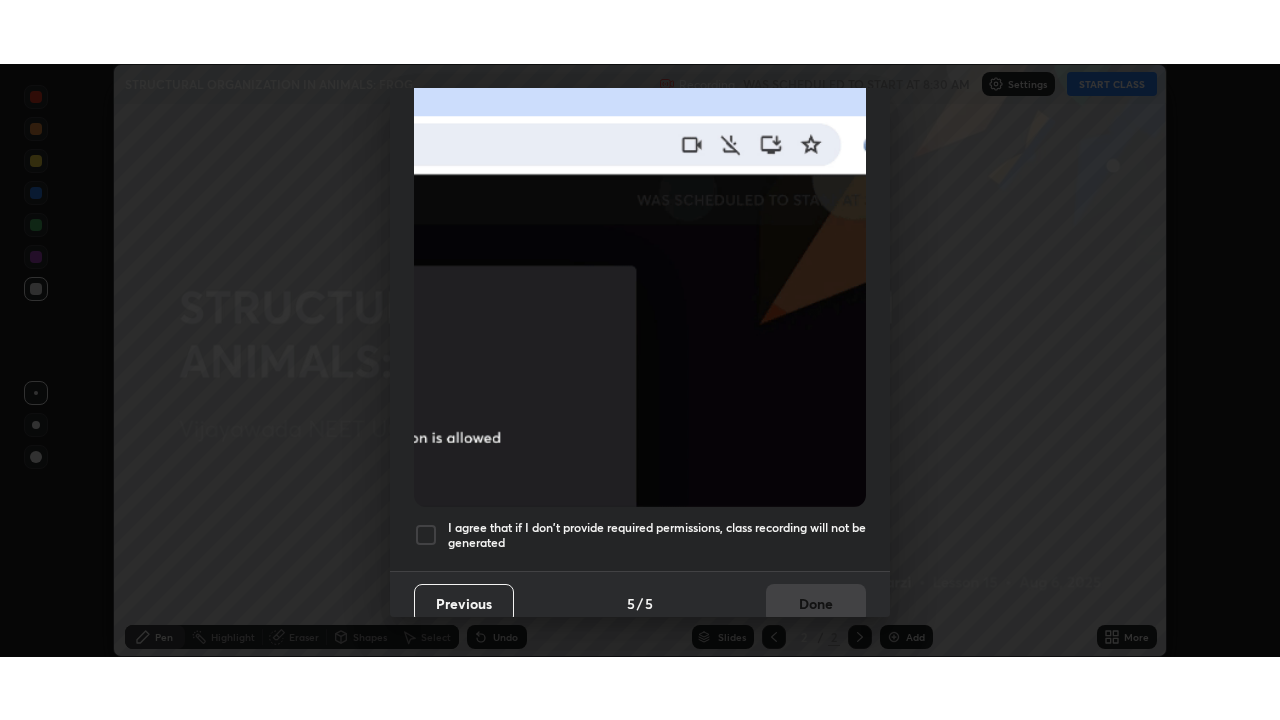 scroll, scrollTop: 471, scrollLeft: 0, axis: vertical 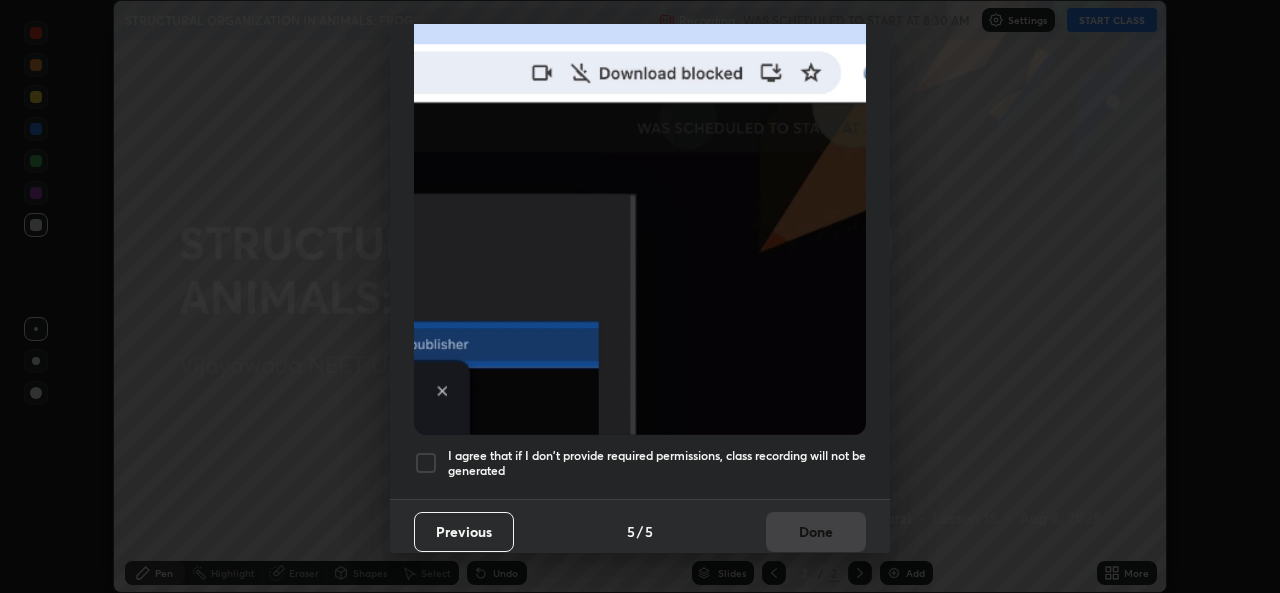 click at bounding box center (426, 463) 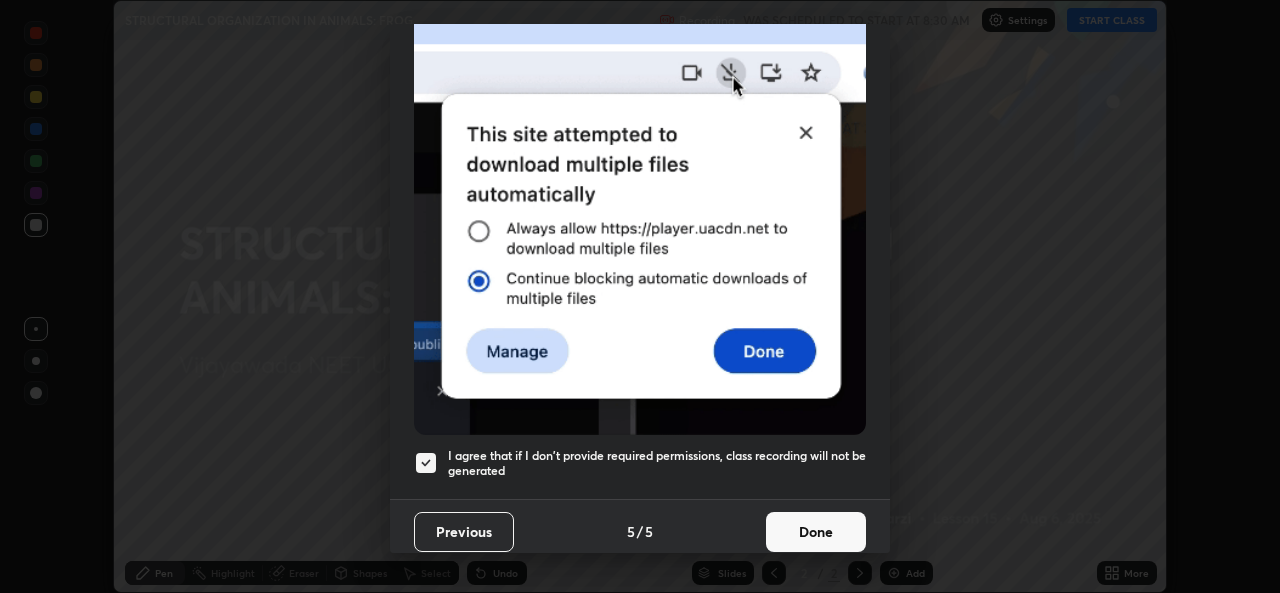 click on "Done" at bounding box center [816, 532] 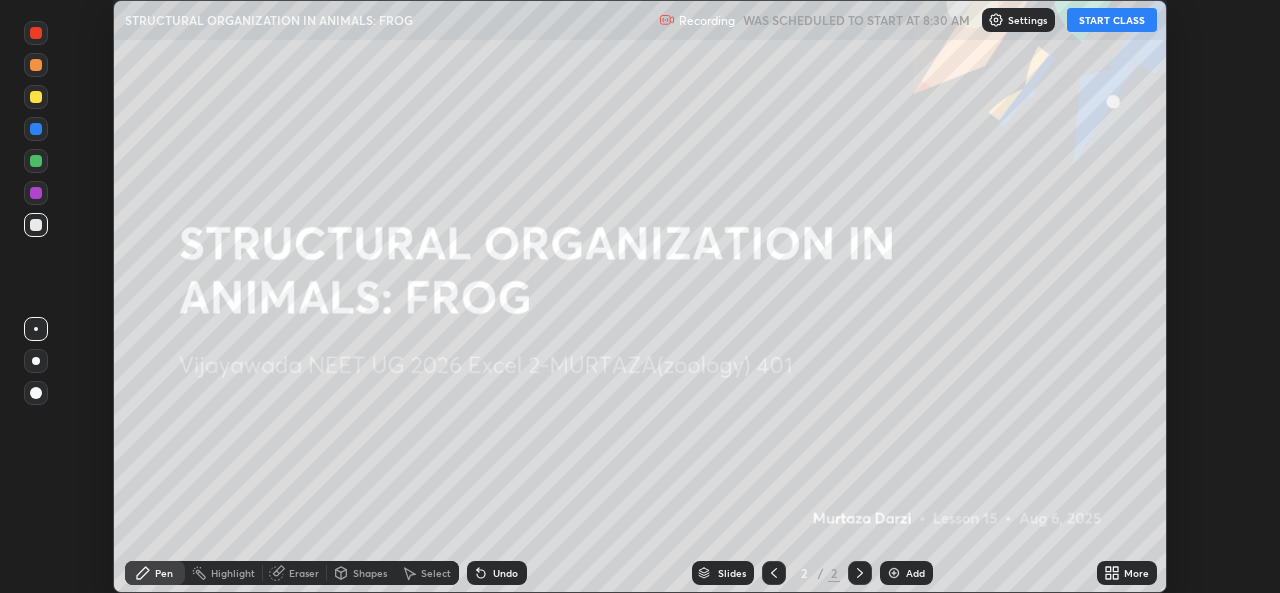 click on "START CLASS" at bounding box center [1112, 20] 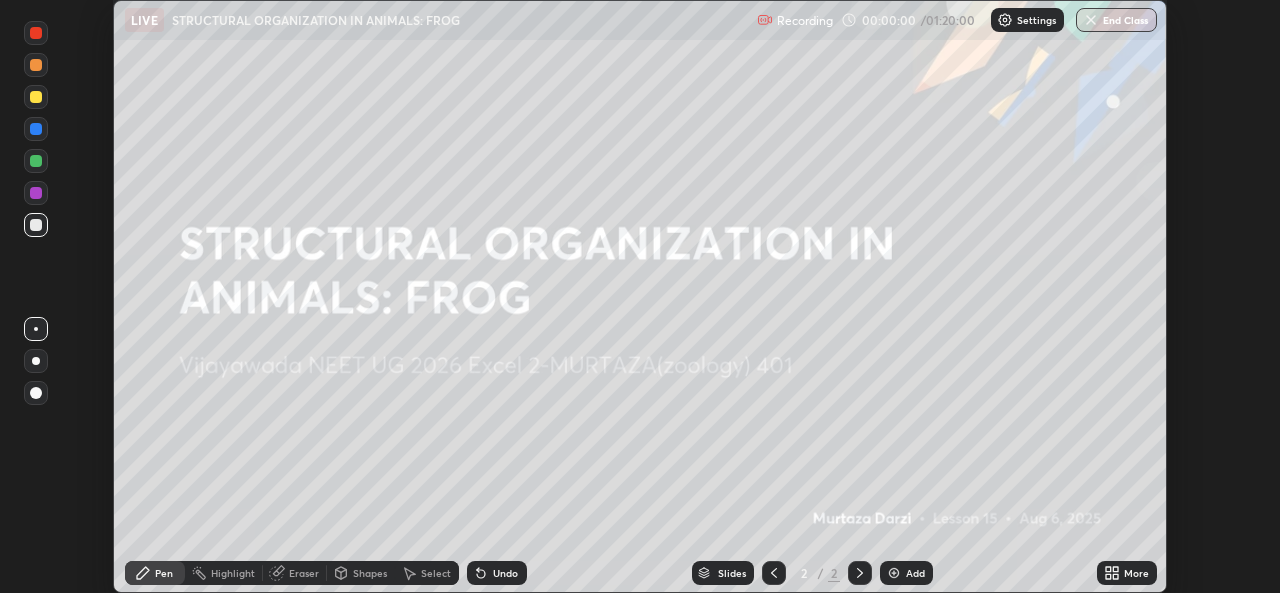 click 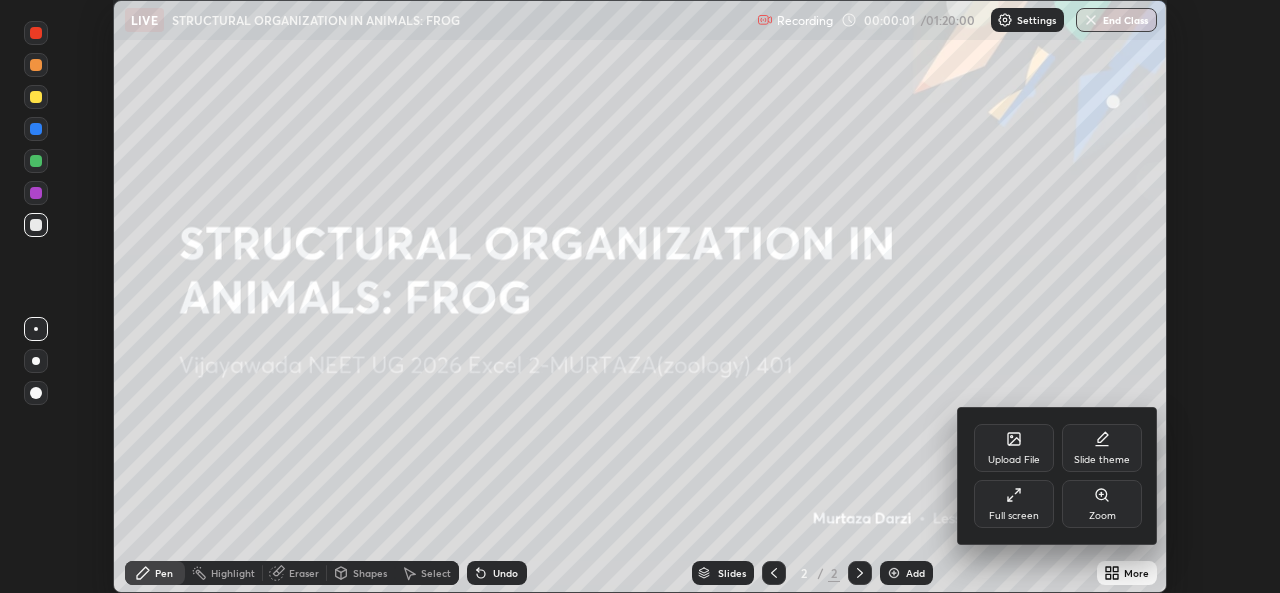 click on "Full screen" at bounding box center (1014, 504) 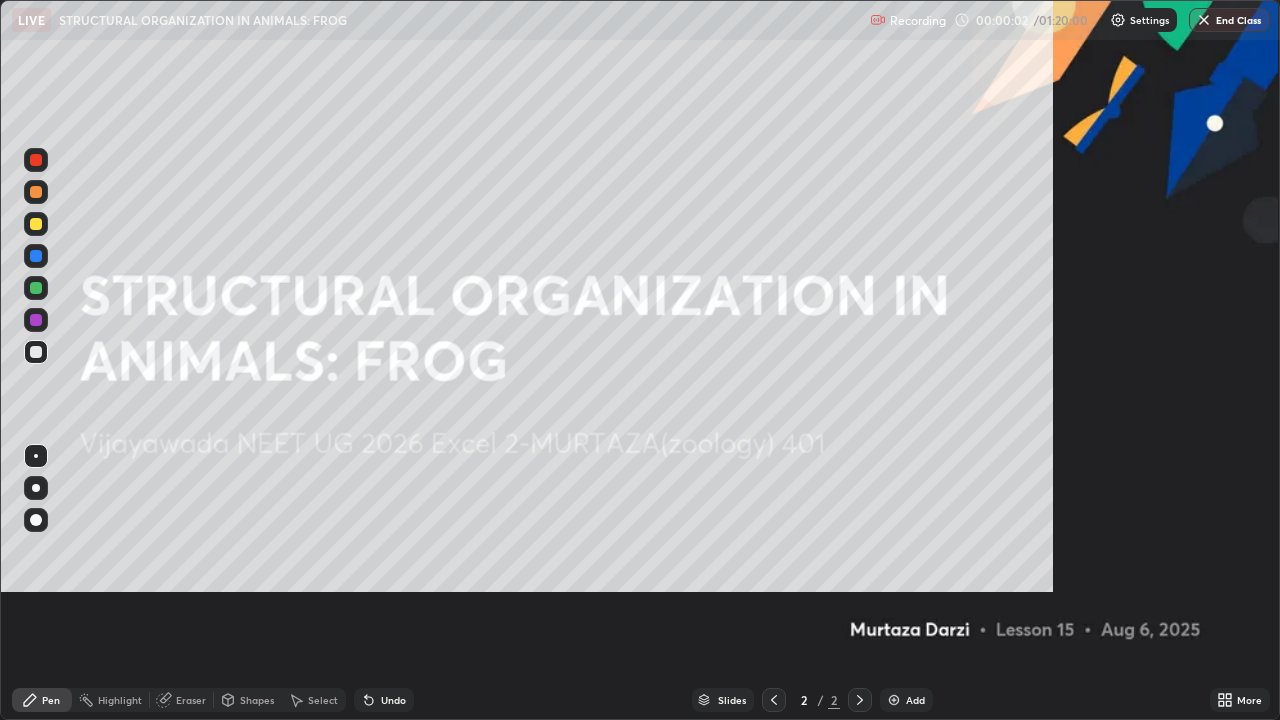scroll, scrollTop: 99280, scrollLeft: 98720, axis: both 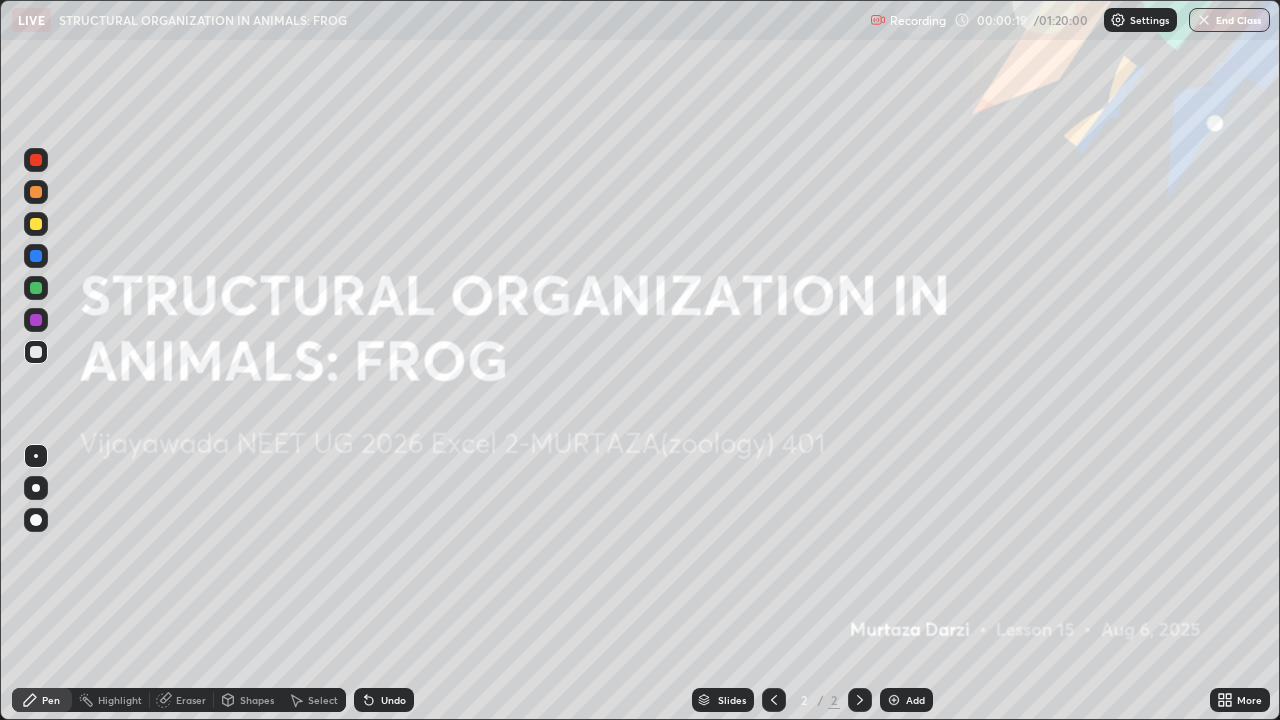 click 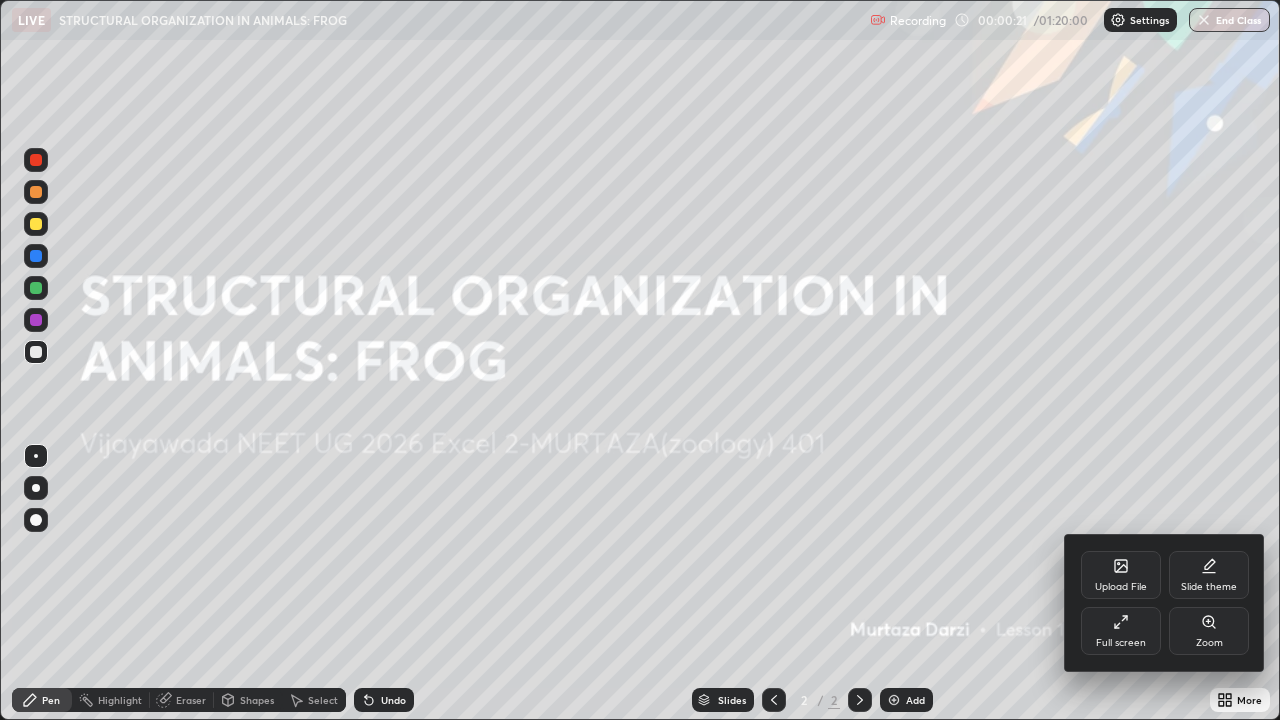 click on "Upload File" at bounding box center (1121, 575) 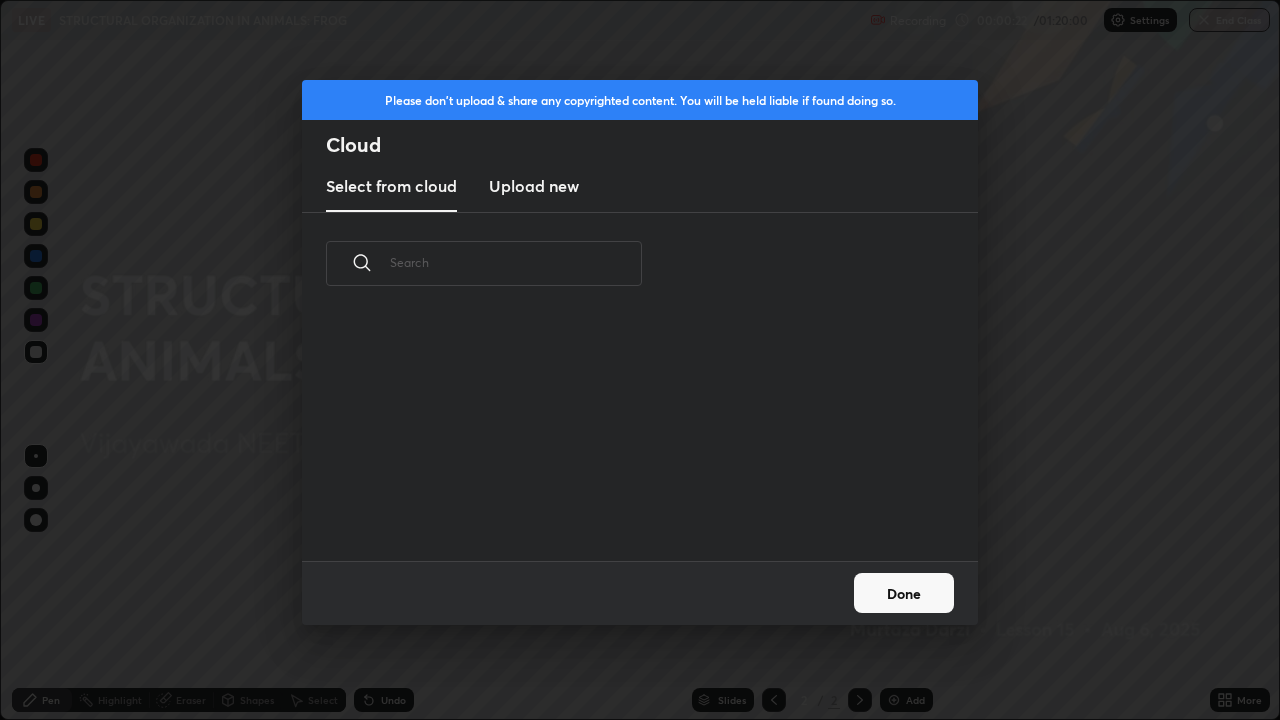 scroll, scrollTop: 7, scrollLeft: 11, axis: both 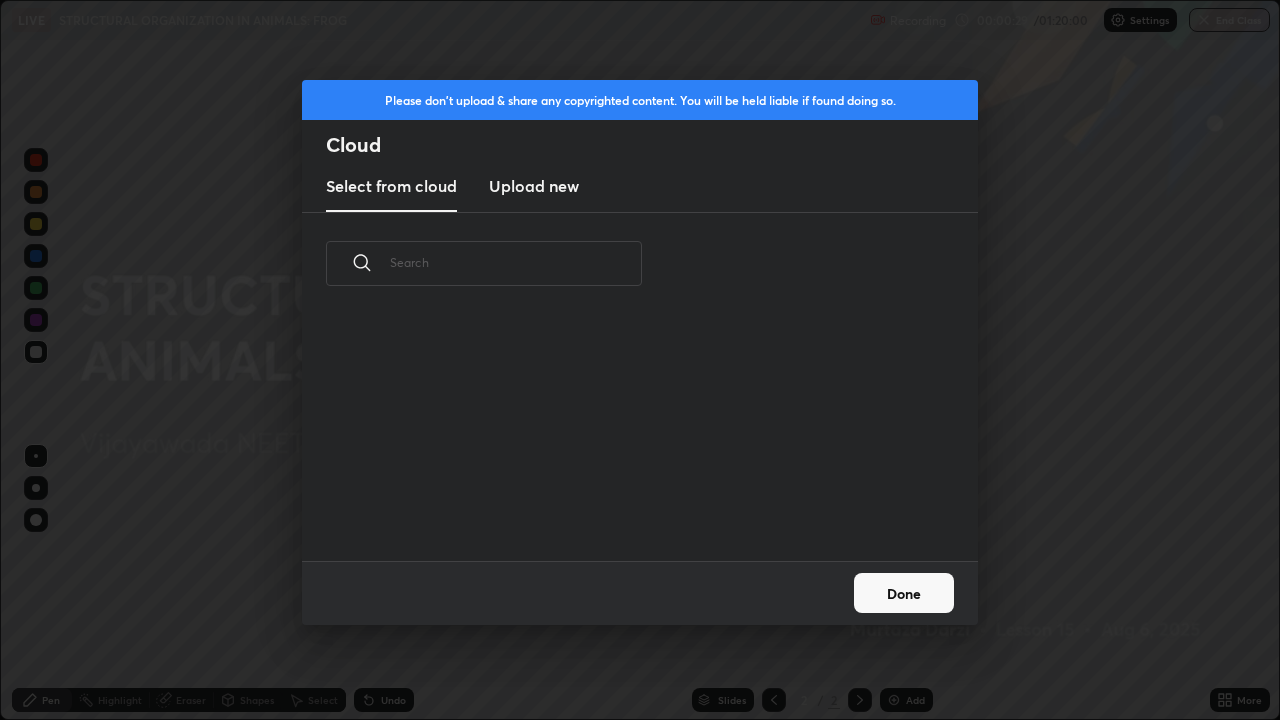 click on "Upload new" at bounding box center [534, 186] 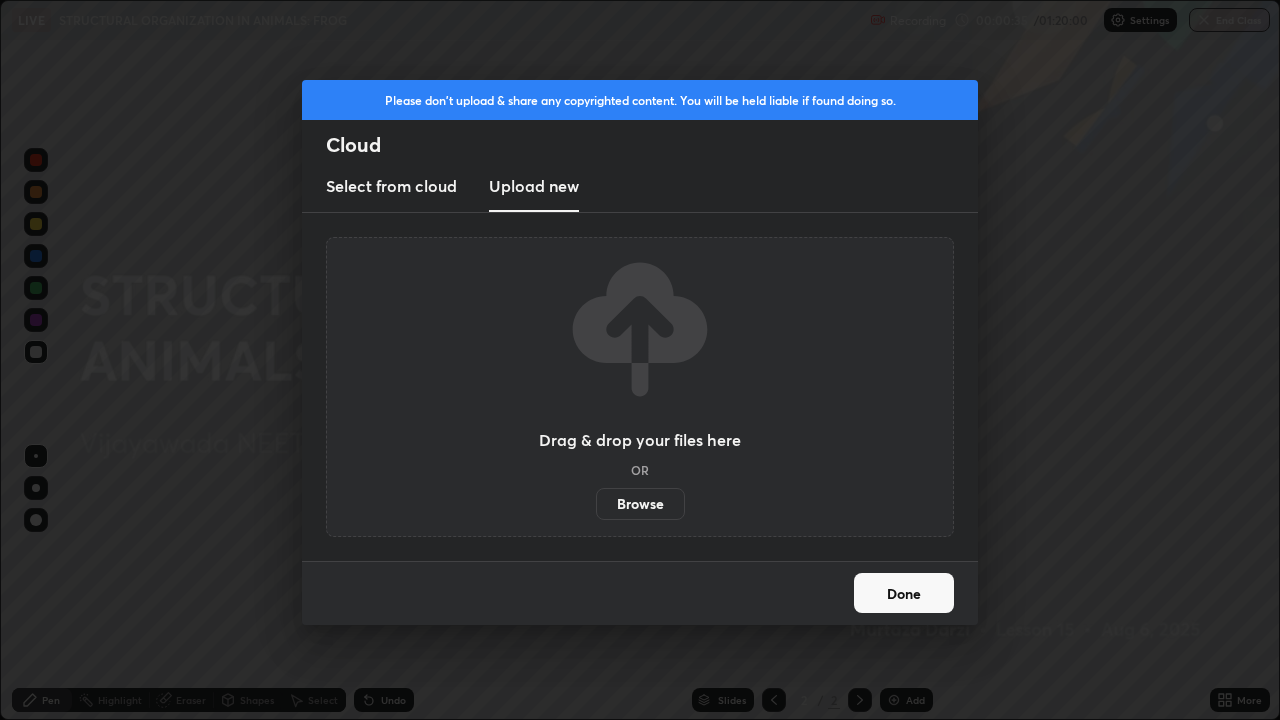 click on "Browse" at bounding box center [640, 504] 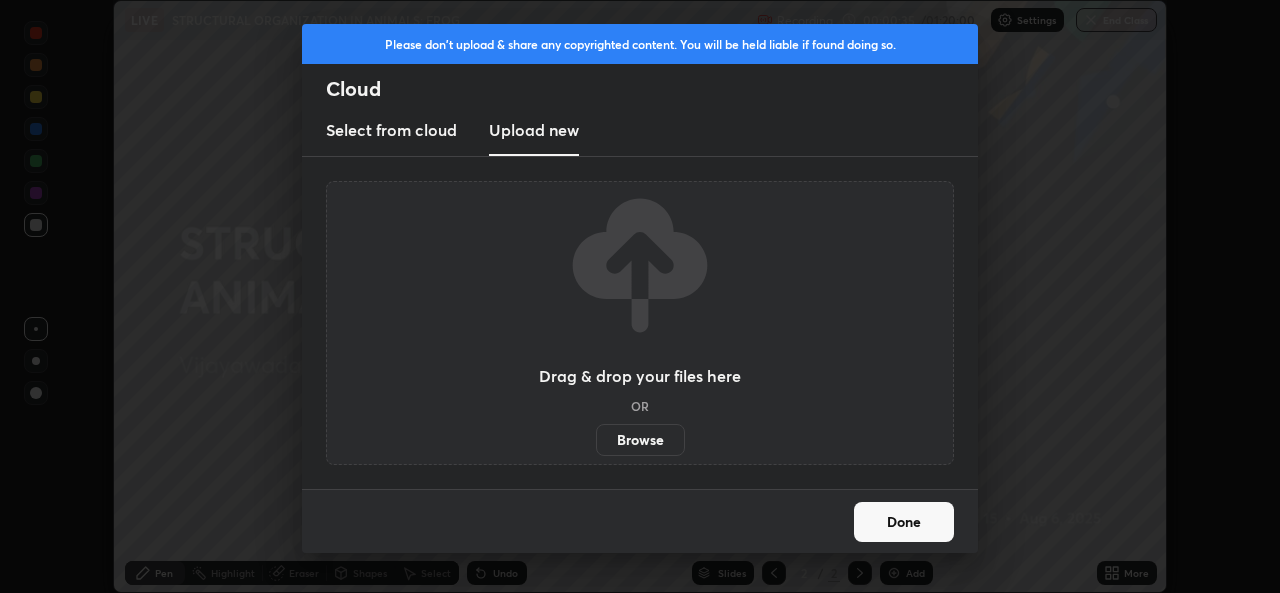 scroll, scrollTop: 593, scrollLeft: 1280, axis: both 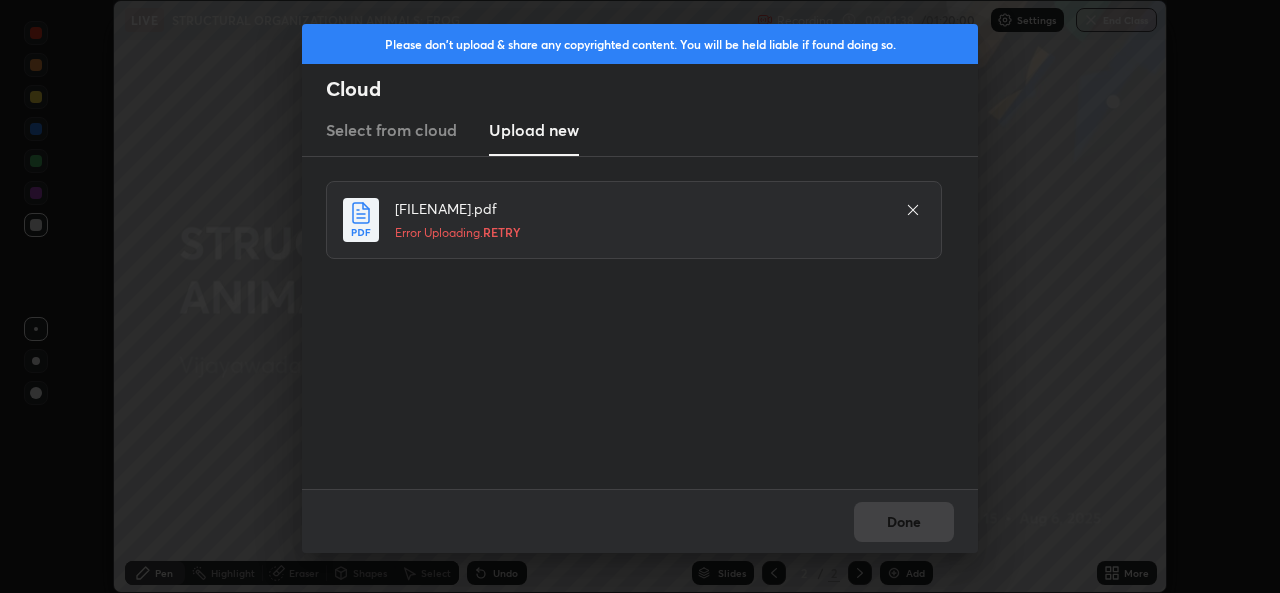 click 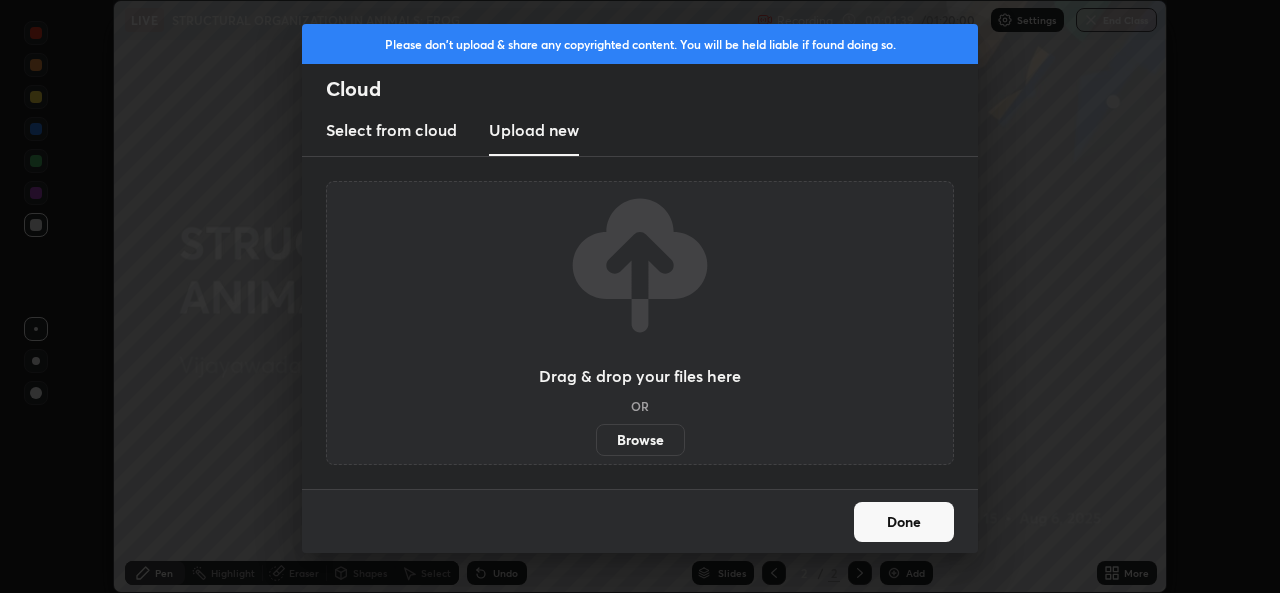 click on "Done" at bounding box center [904, 522] 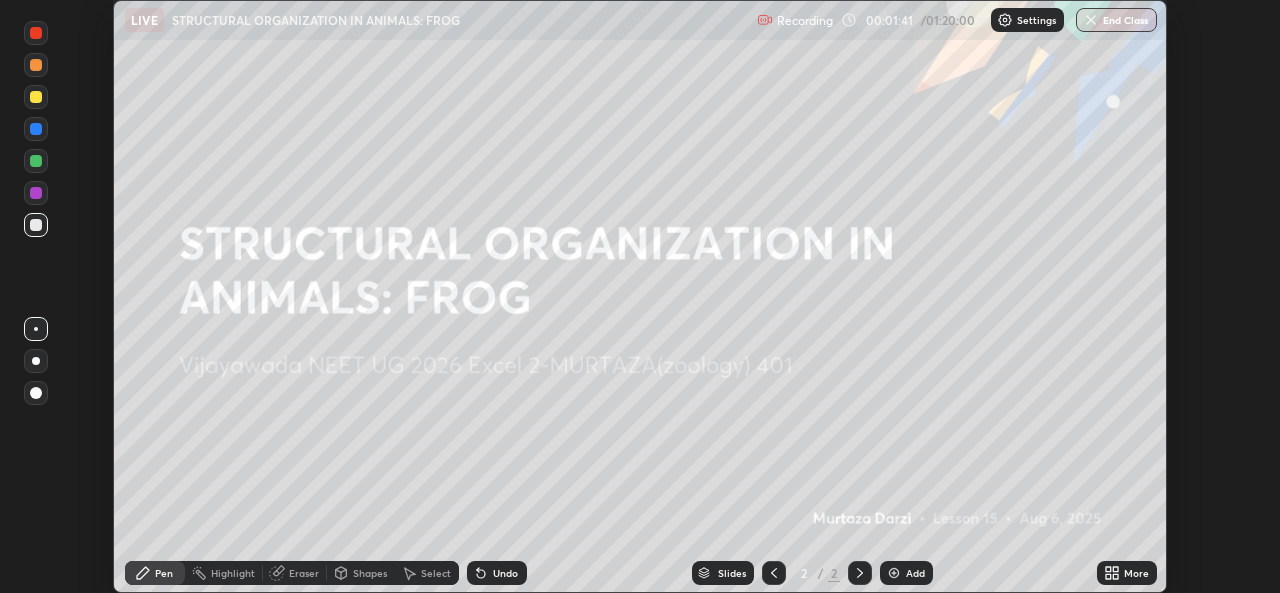 click 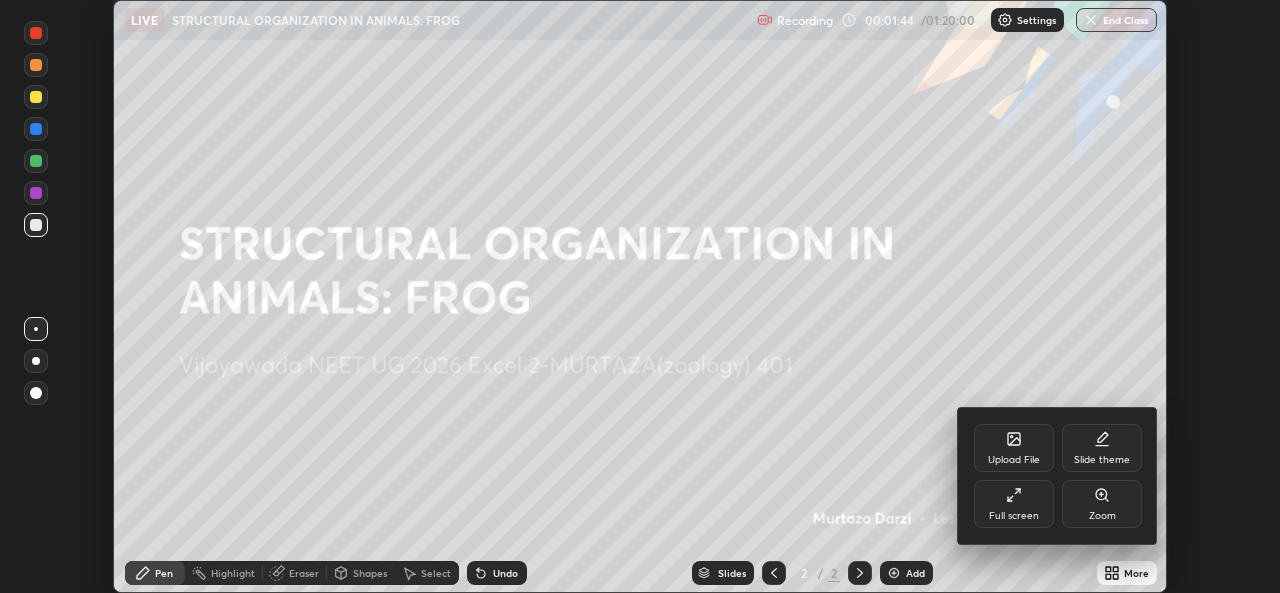 click on "Upload File" at bounding box center [1014, 448] 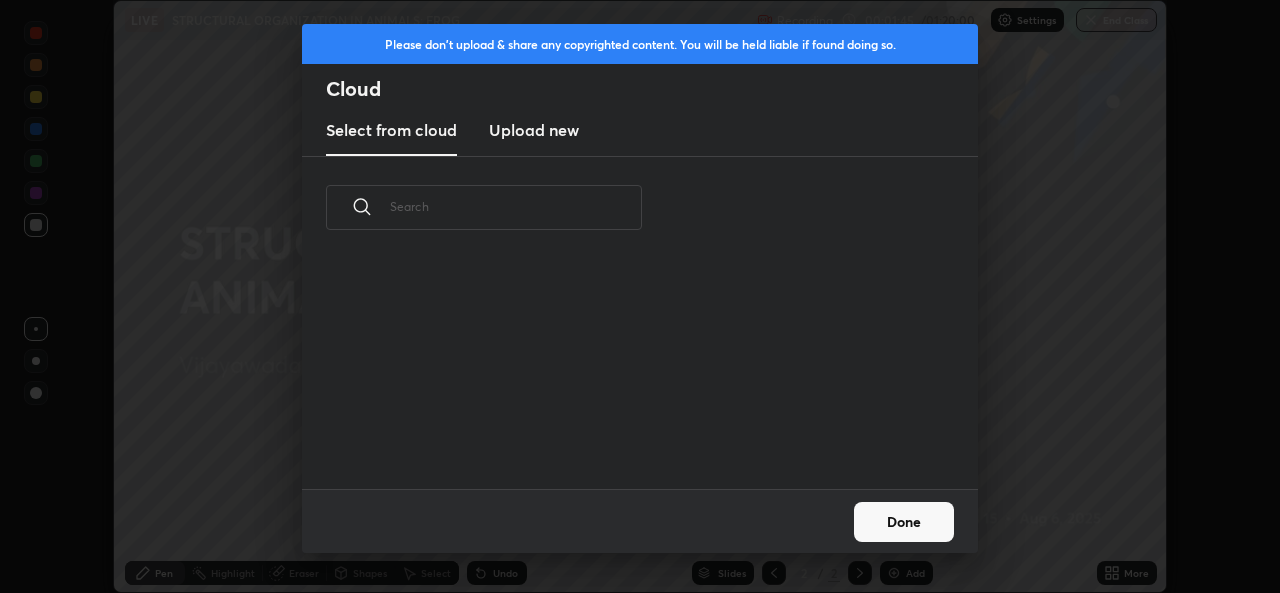 scroll, scrollTop: 230, scrollLeft: 642, axis: both 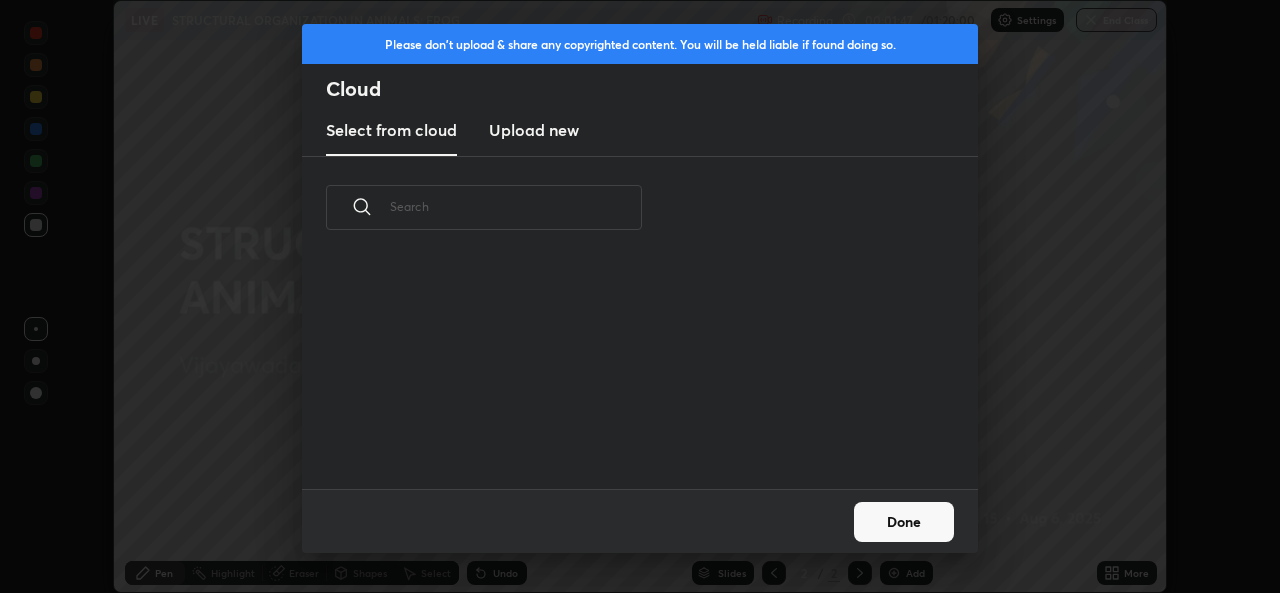 click on "Upload new" at bounding box center [534, 130] 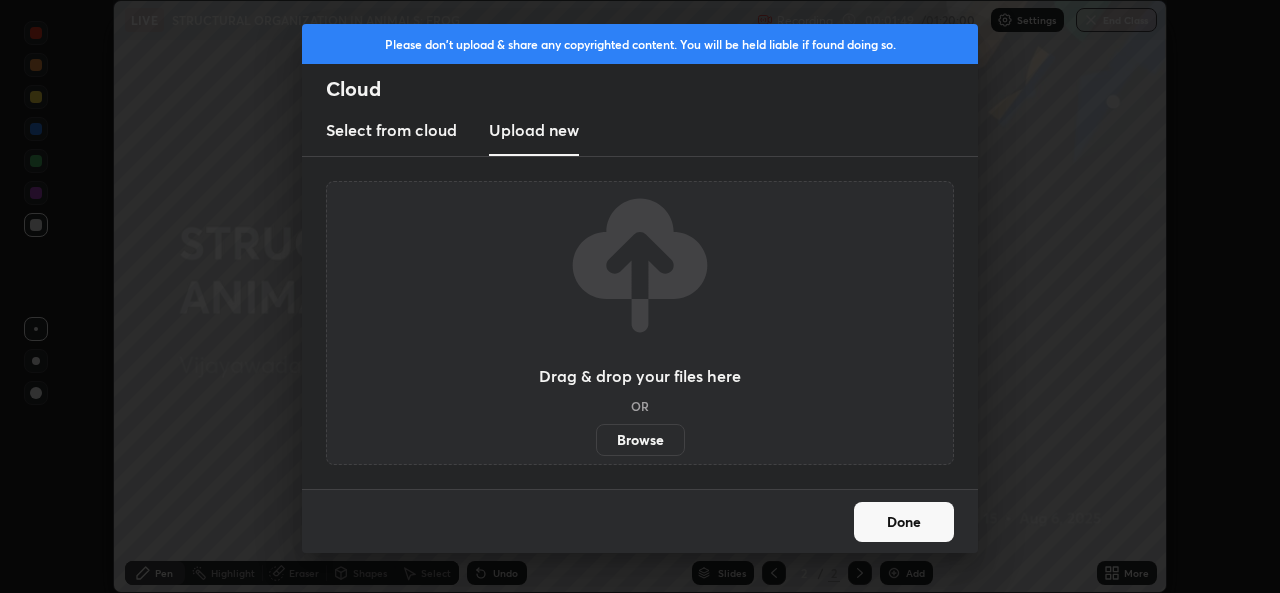 click on "Browse" at bounding box center [640, 440] 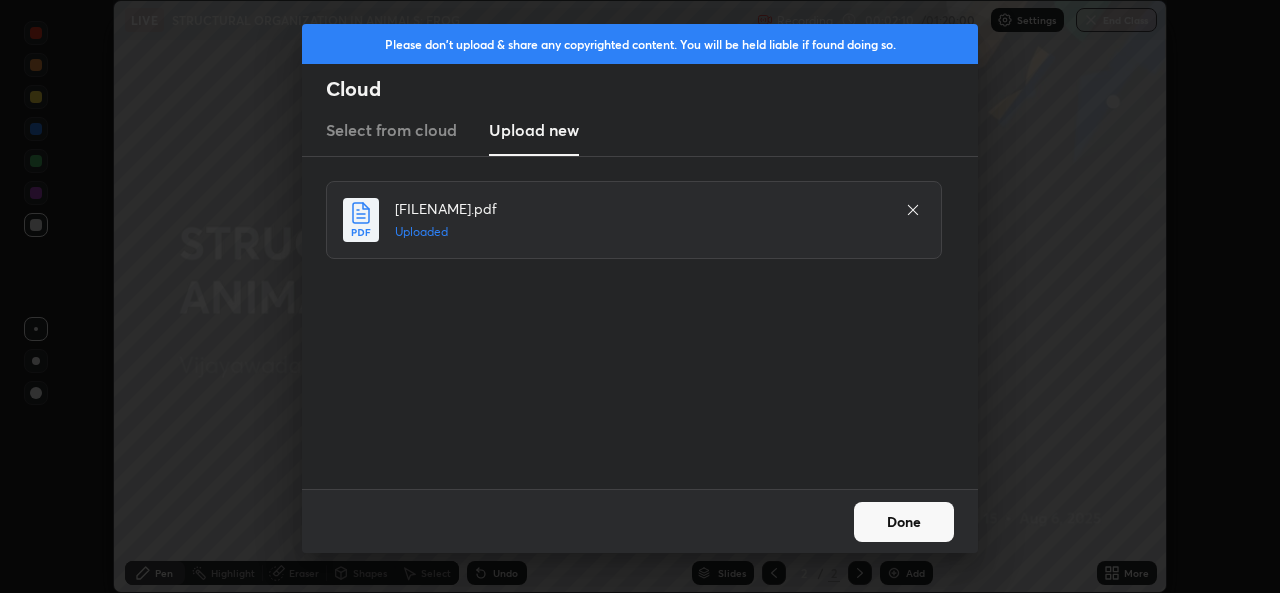 click on "Done" at bounding box center [904, 522] 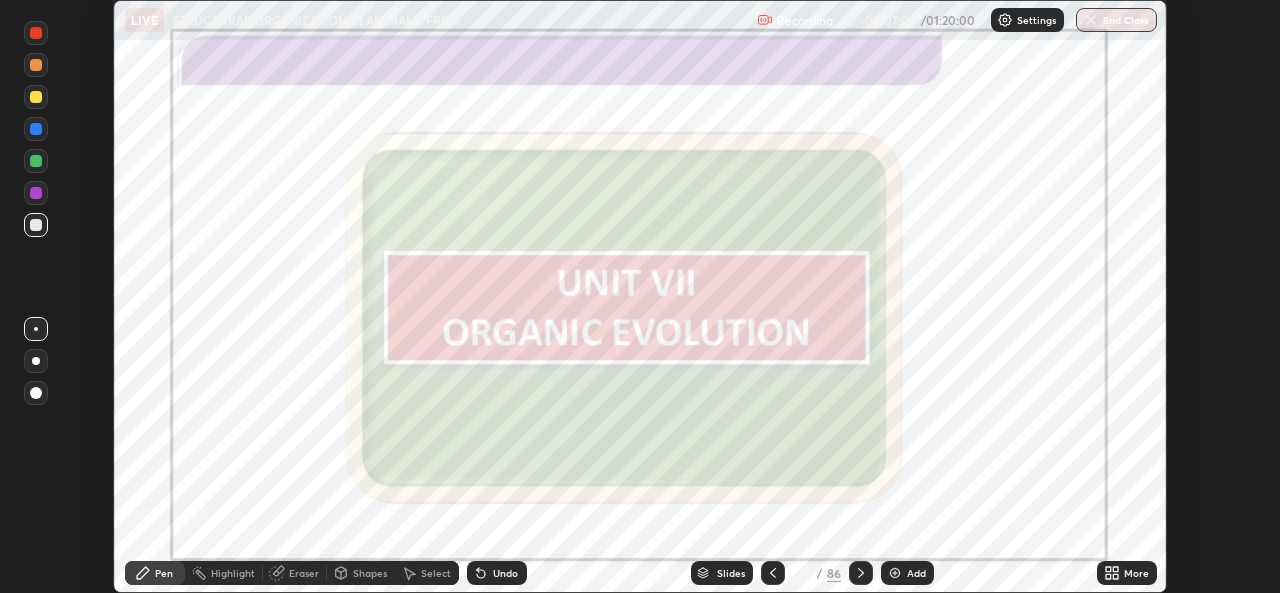 click on "Slides" at bounding box center [722, 573] 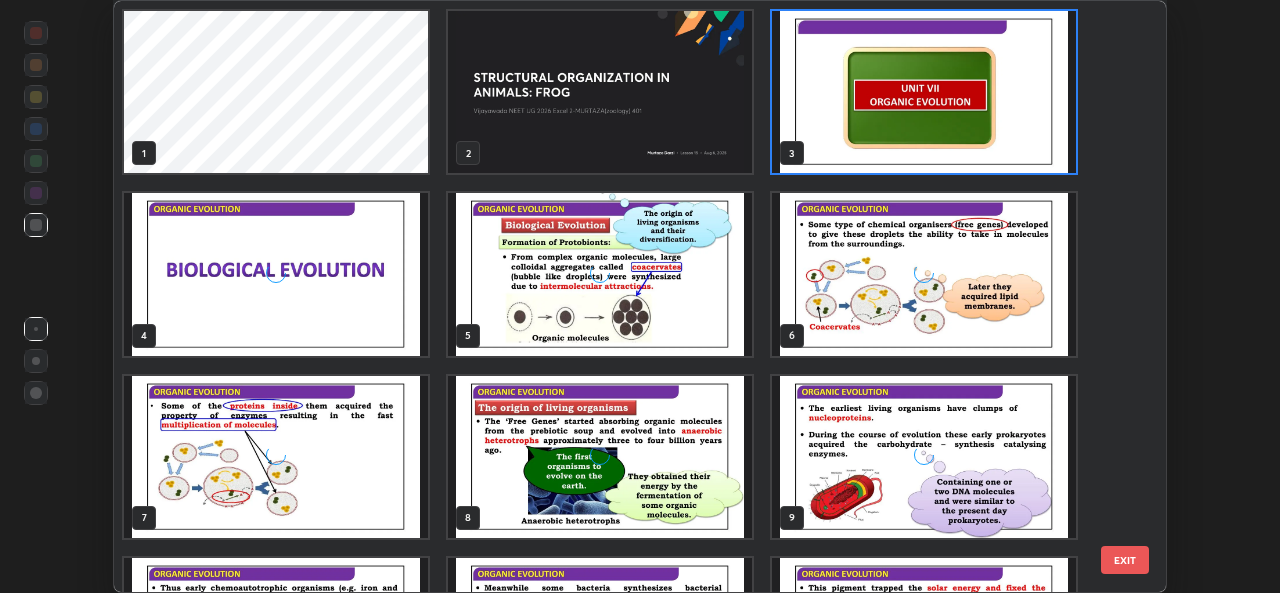 scroll, scrollTop: 7, scrollLeft: 10, axis: both 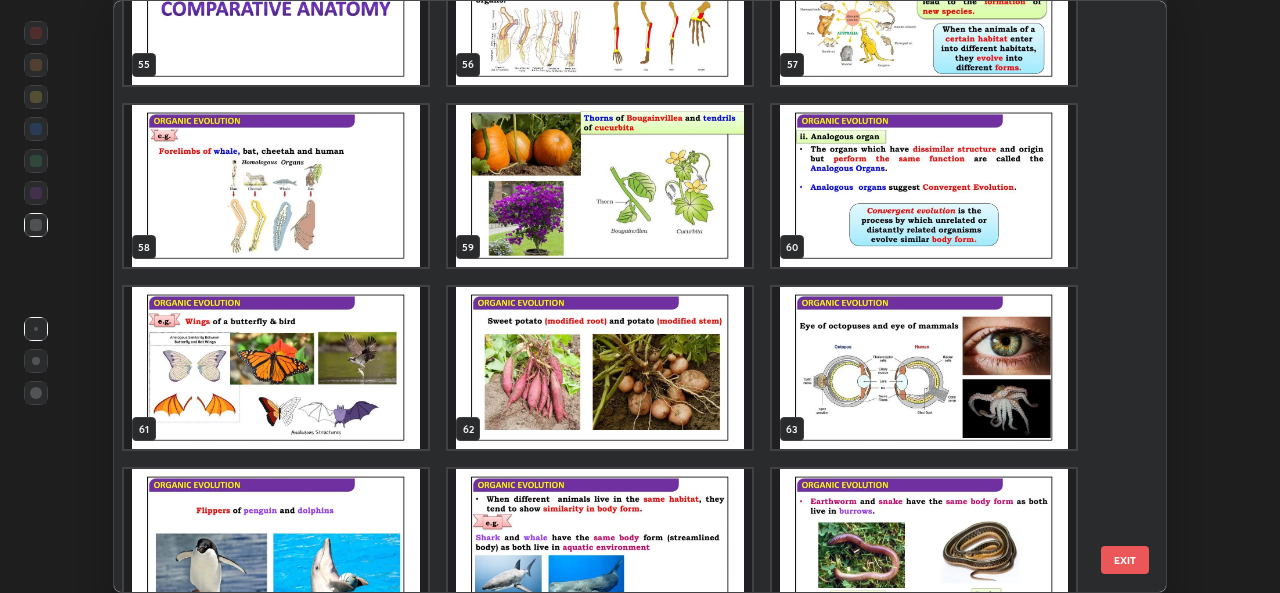 click at bounding box center (924, 186) 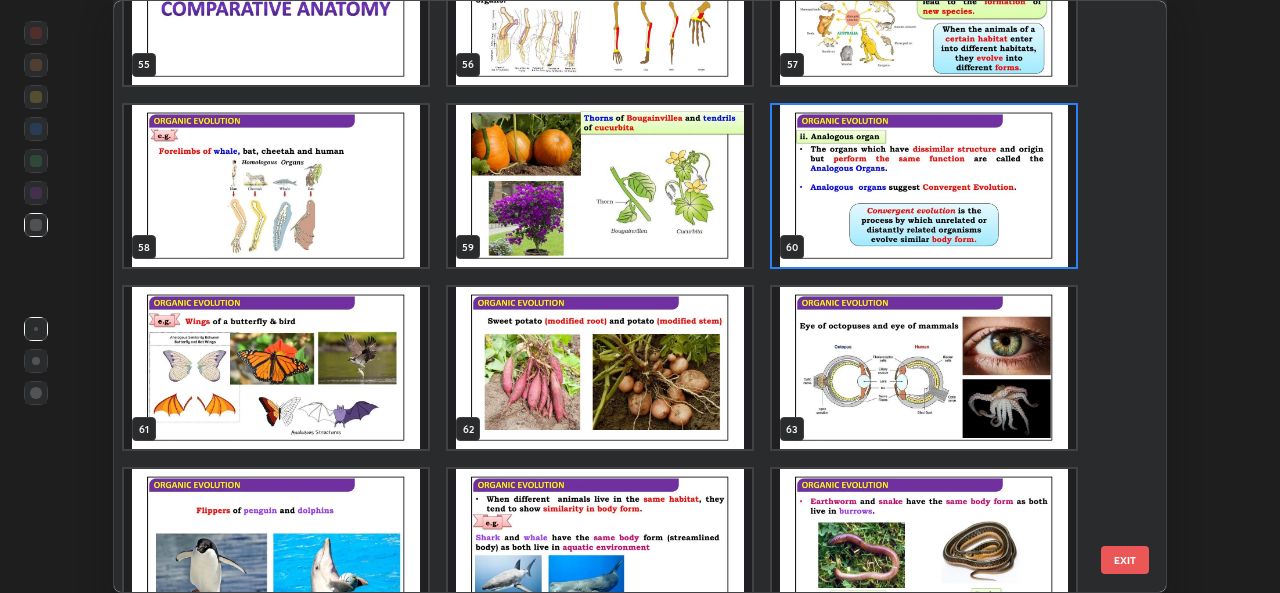 click at bounding box center (924, 186) 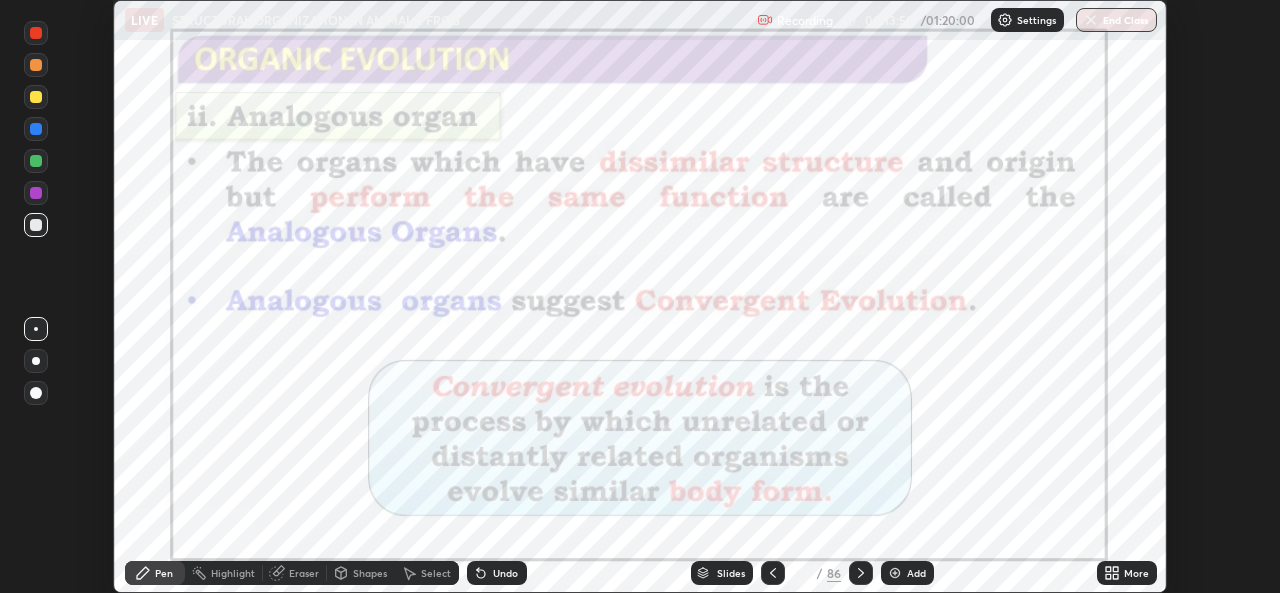 scroll, scrollTop: 0, scrollLeft: 0, axis: both 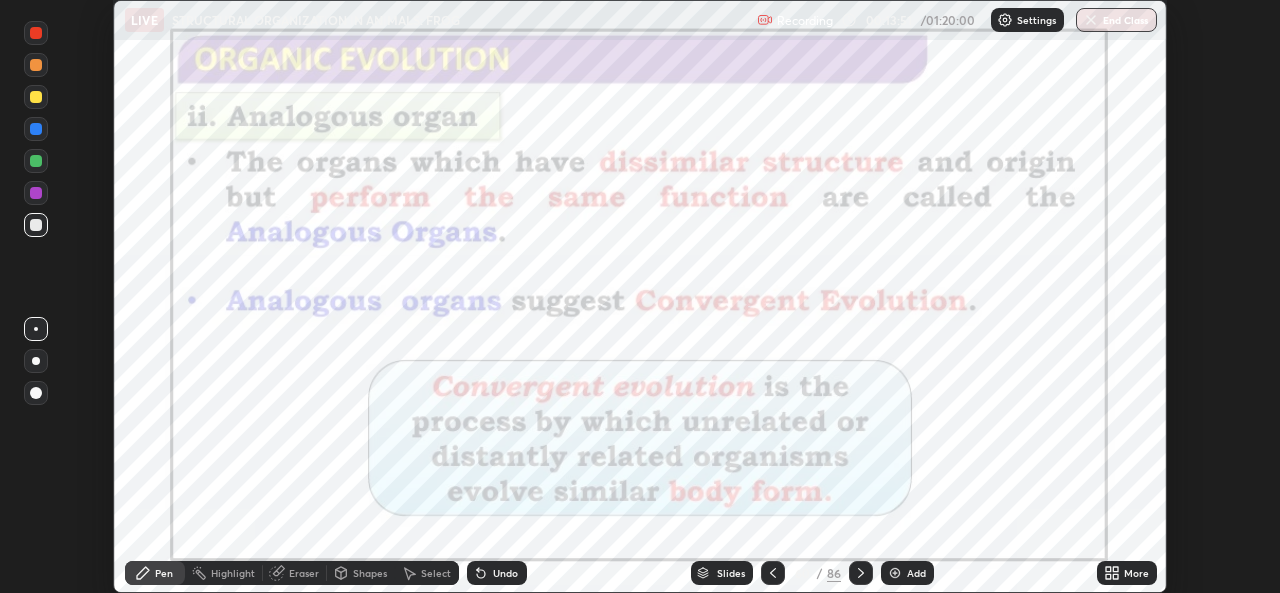 click 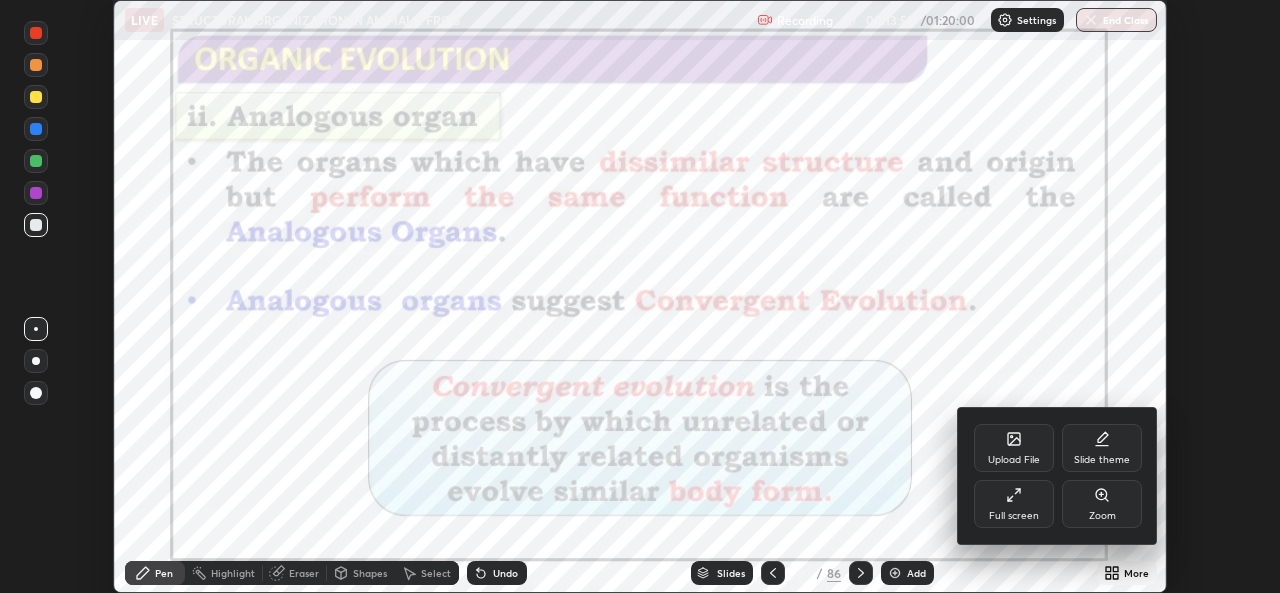 click on "Full screen" at bounding box center [1014, 516] 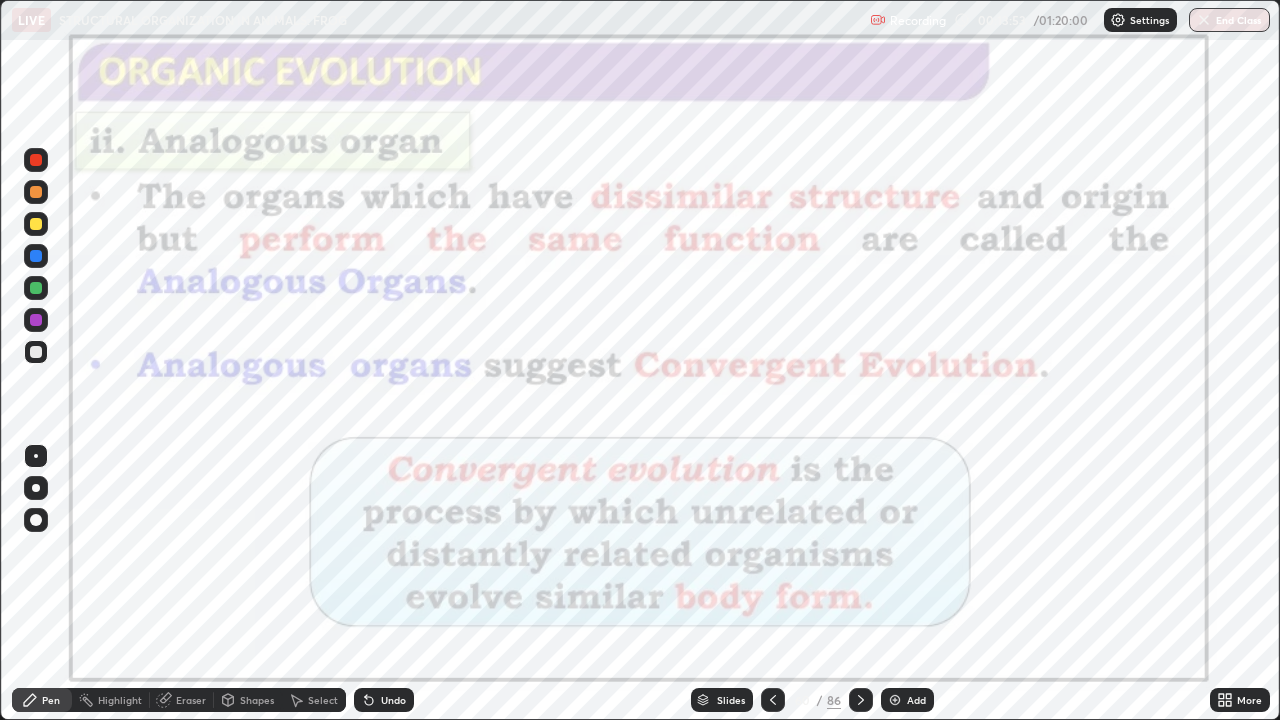 scroll, scrollTop: 99280, scrollLeft: 98720, axis: both 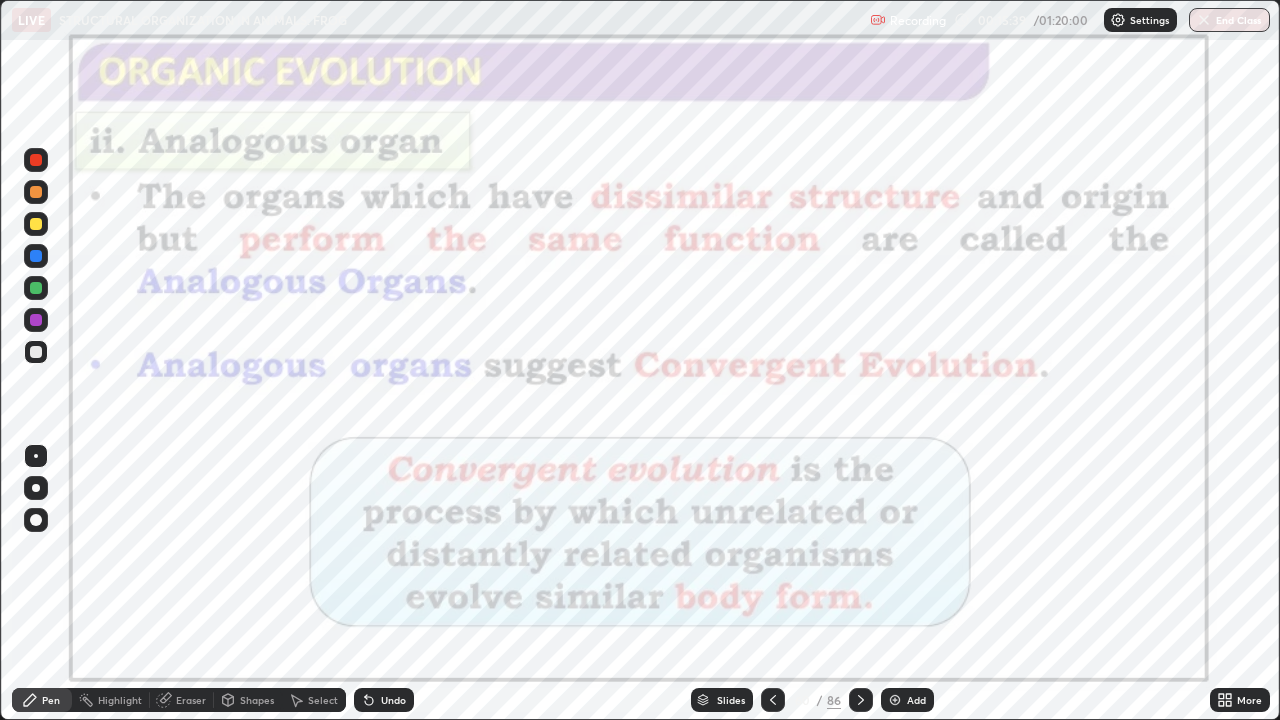 click at bounding box center (861, 700) 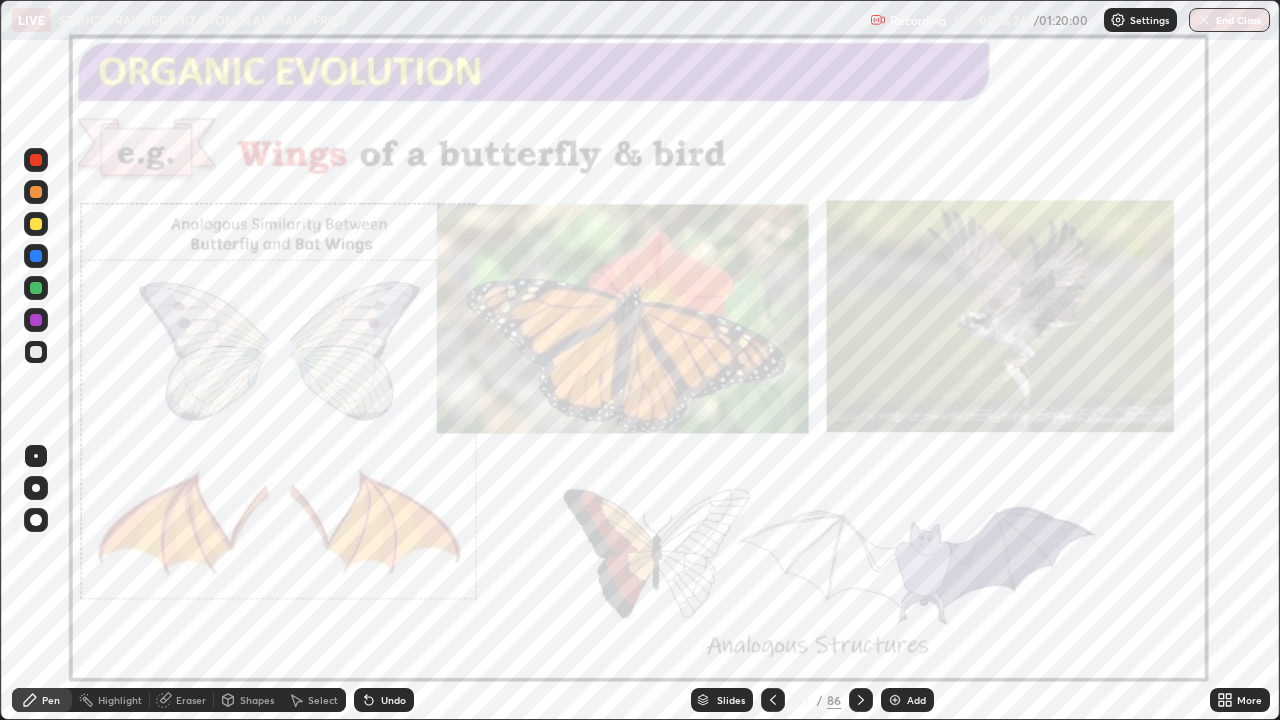 click 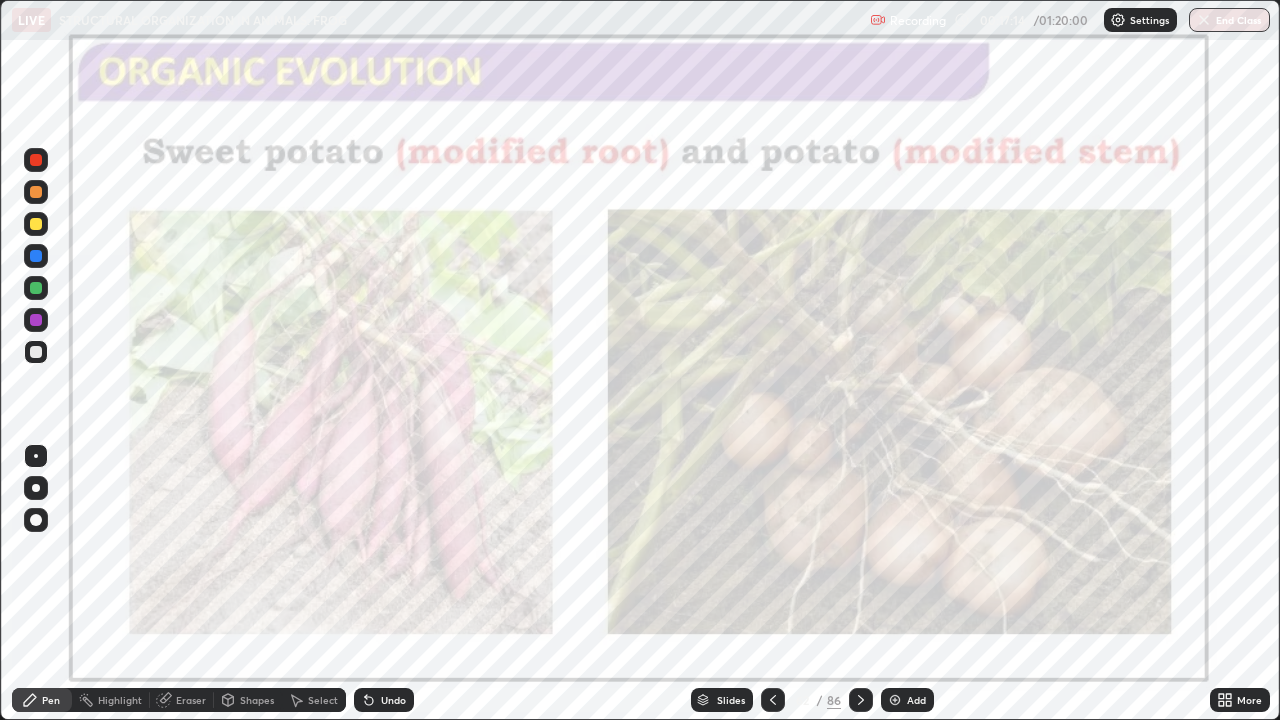 click 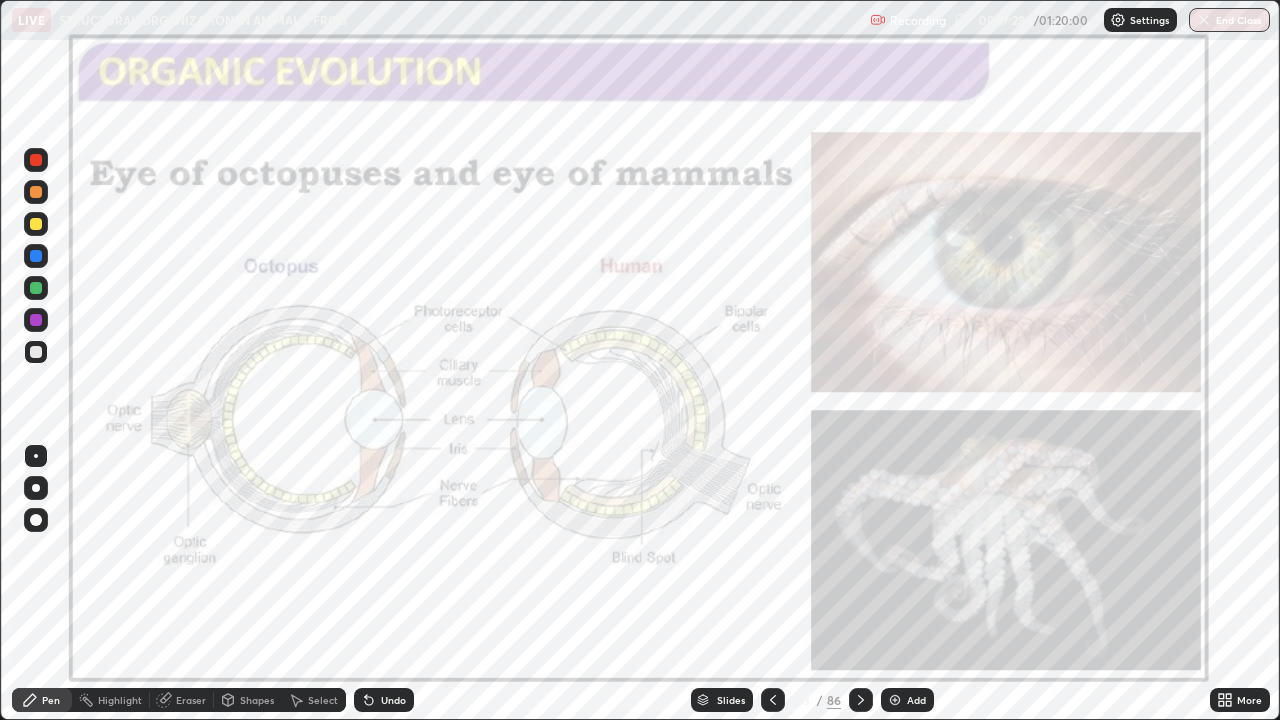 click 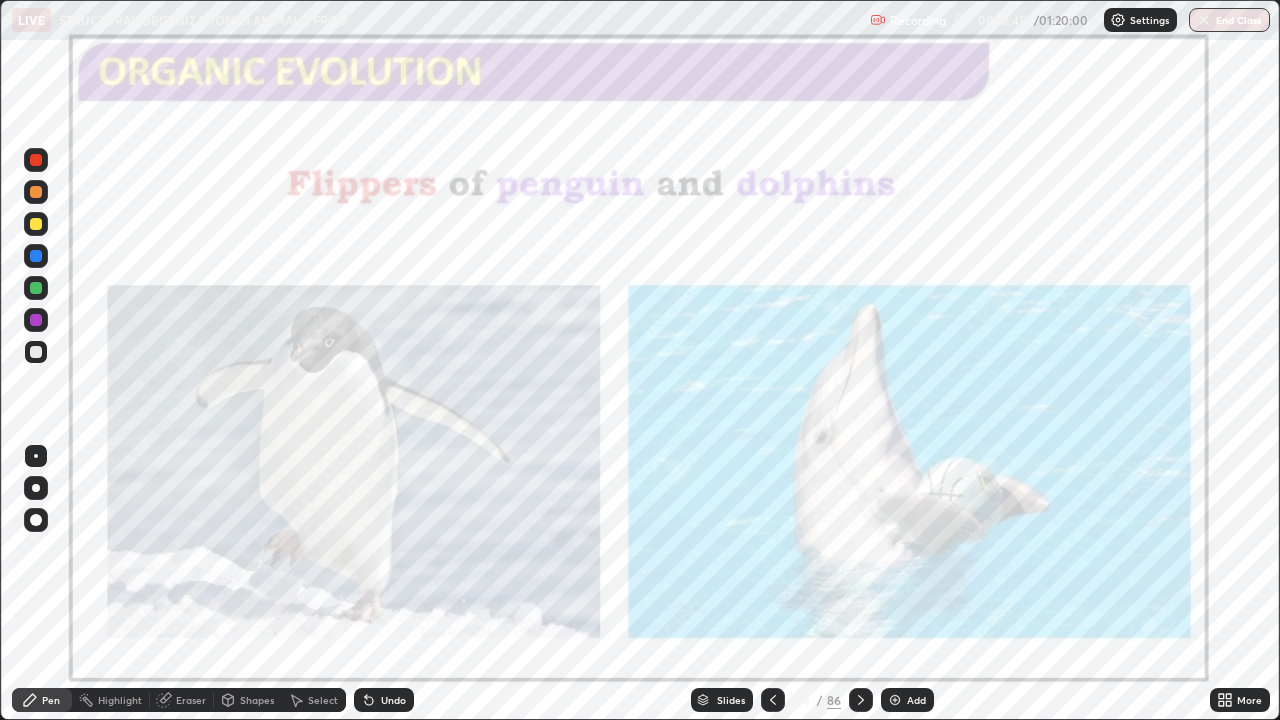 click 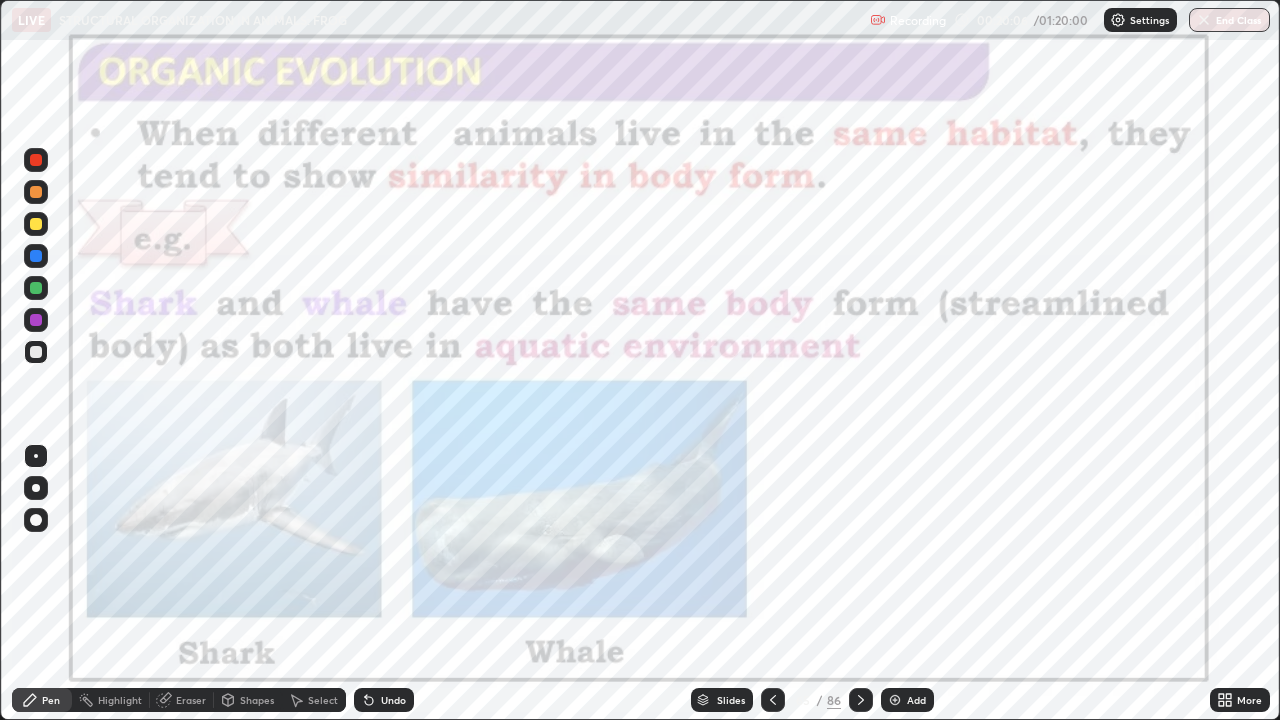 click 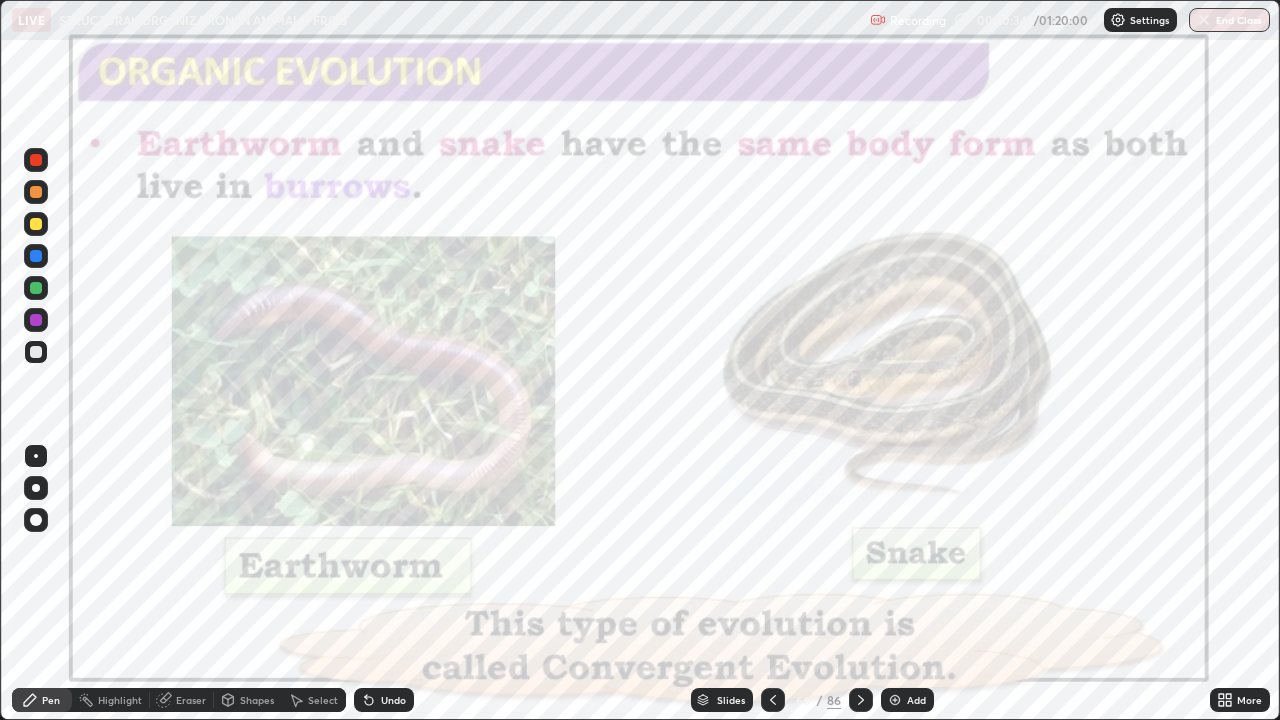 click 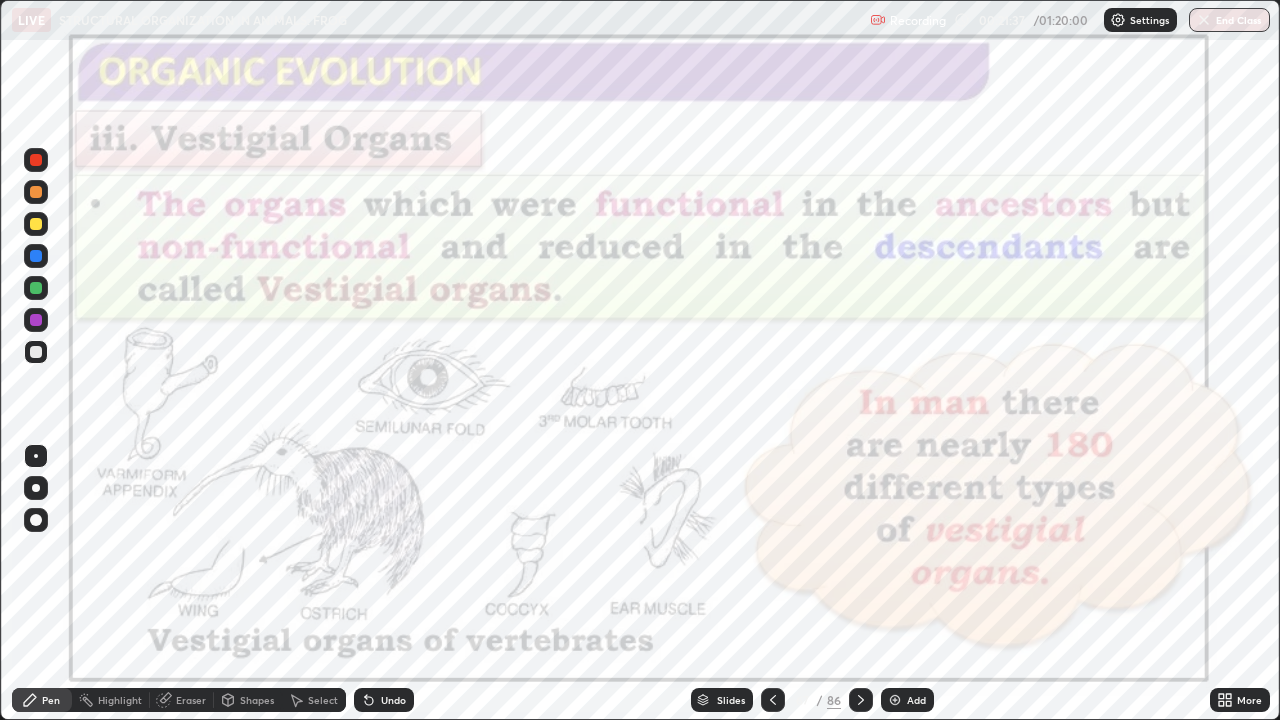 click 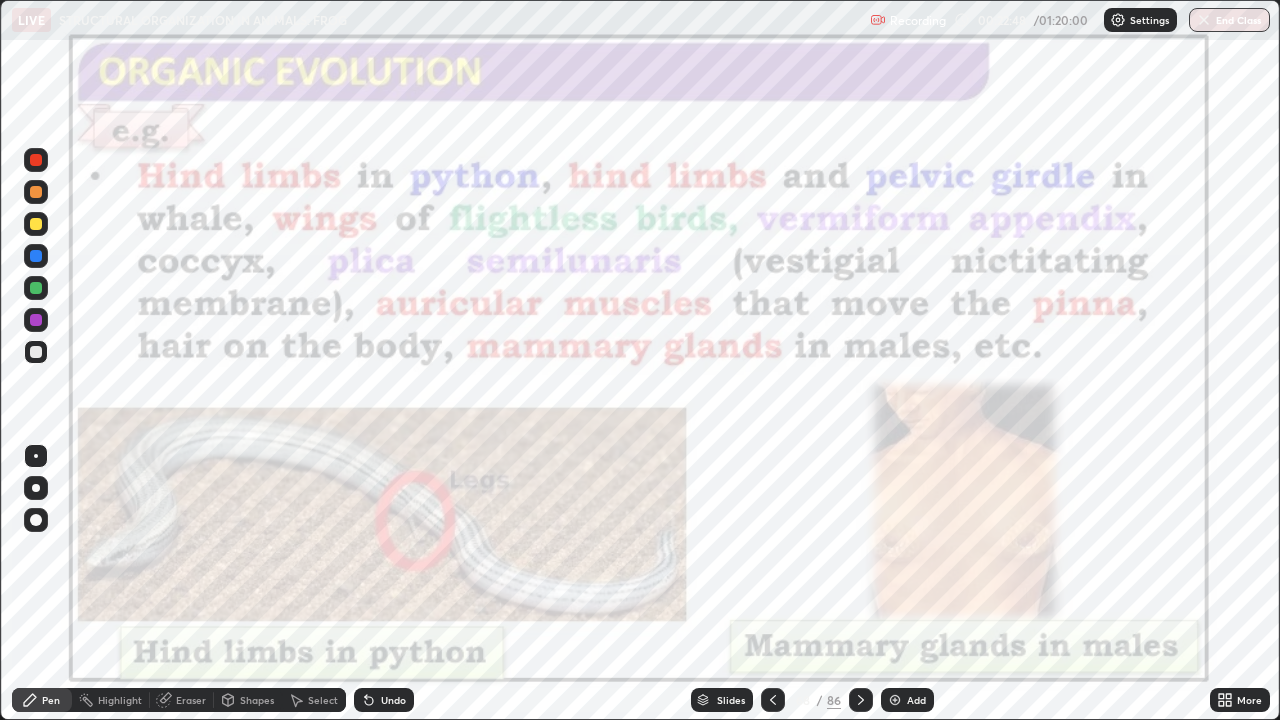 click 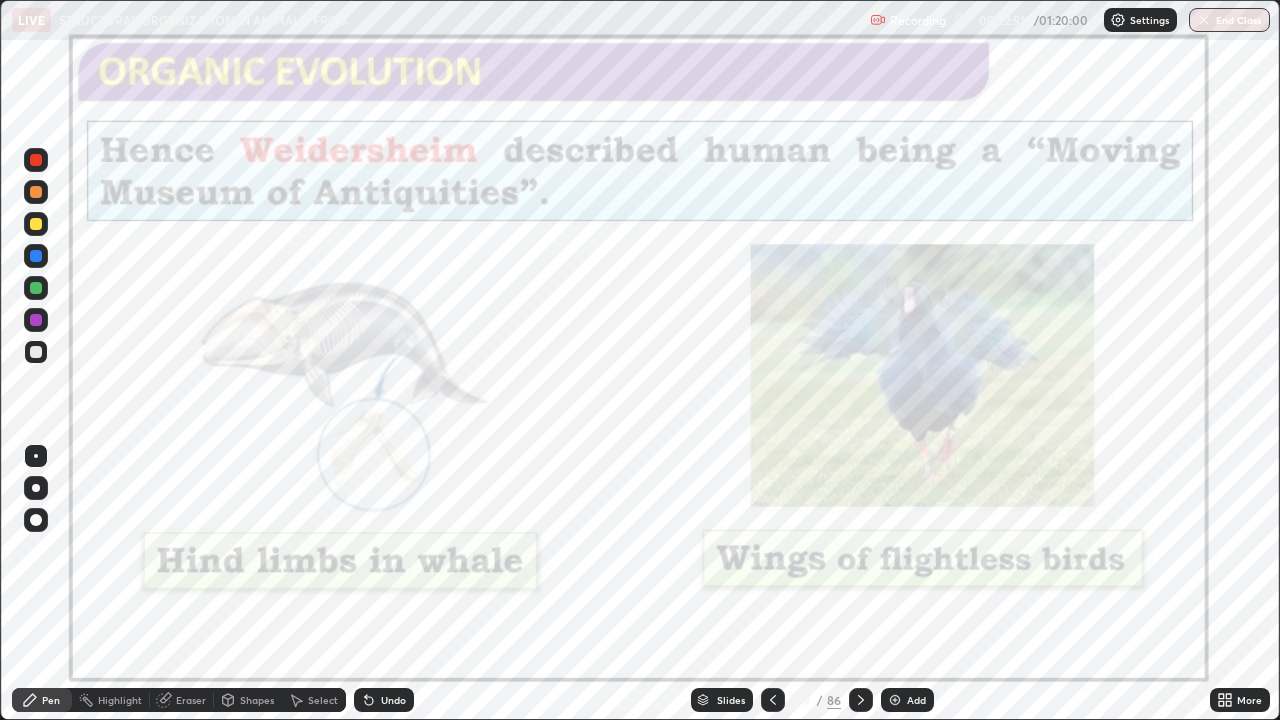 click 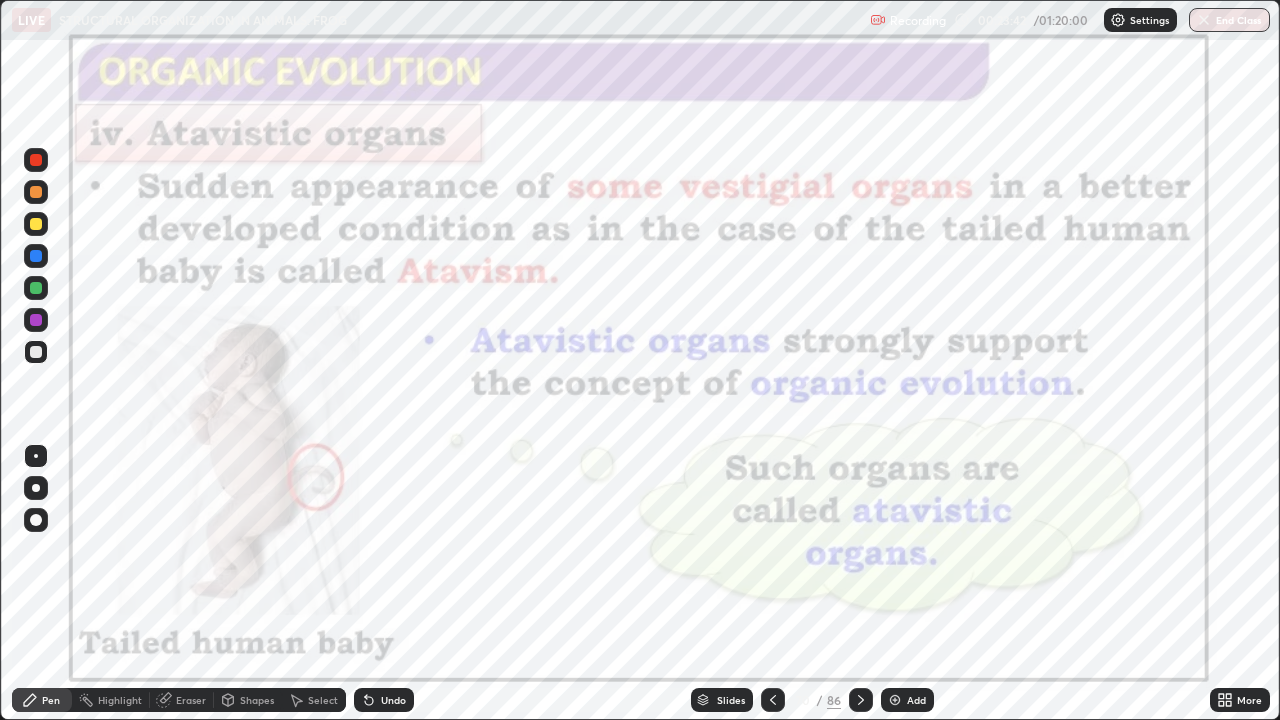click 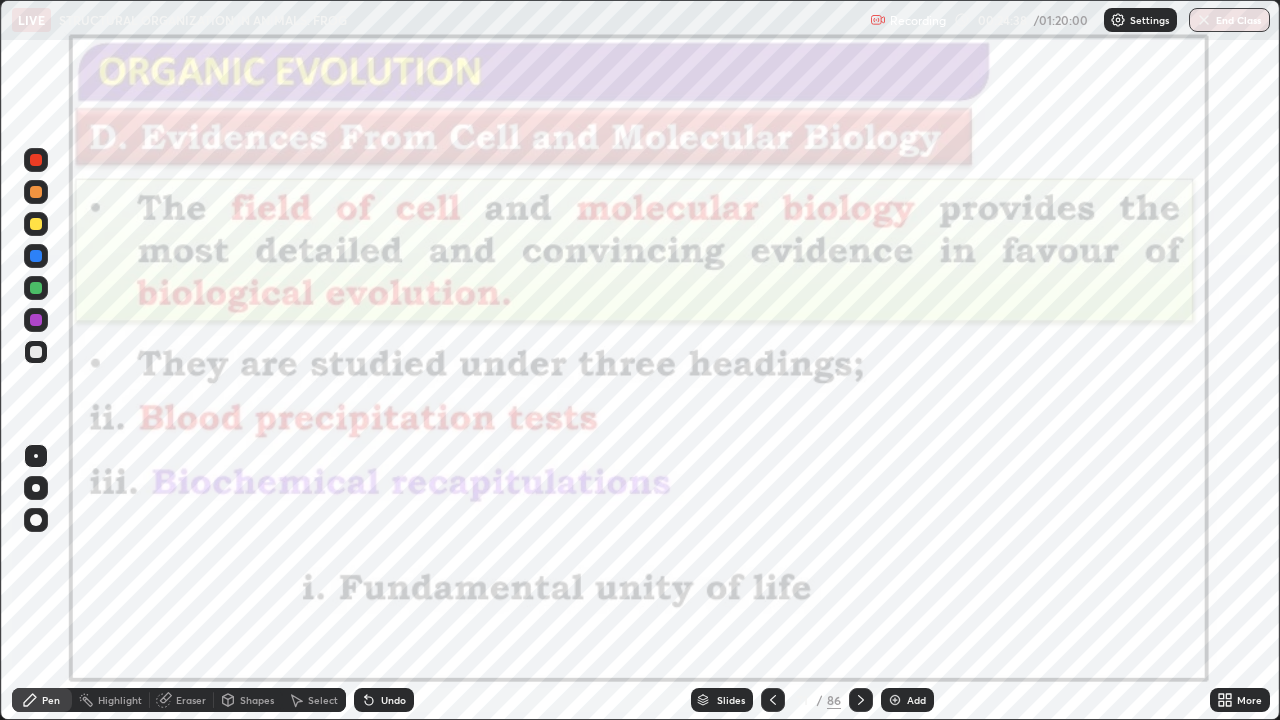 click on "Slides" at bounding box center [731, 700] 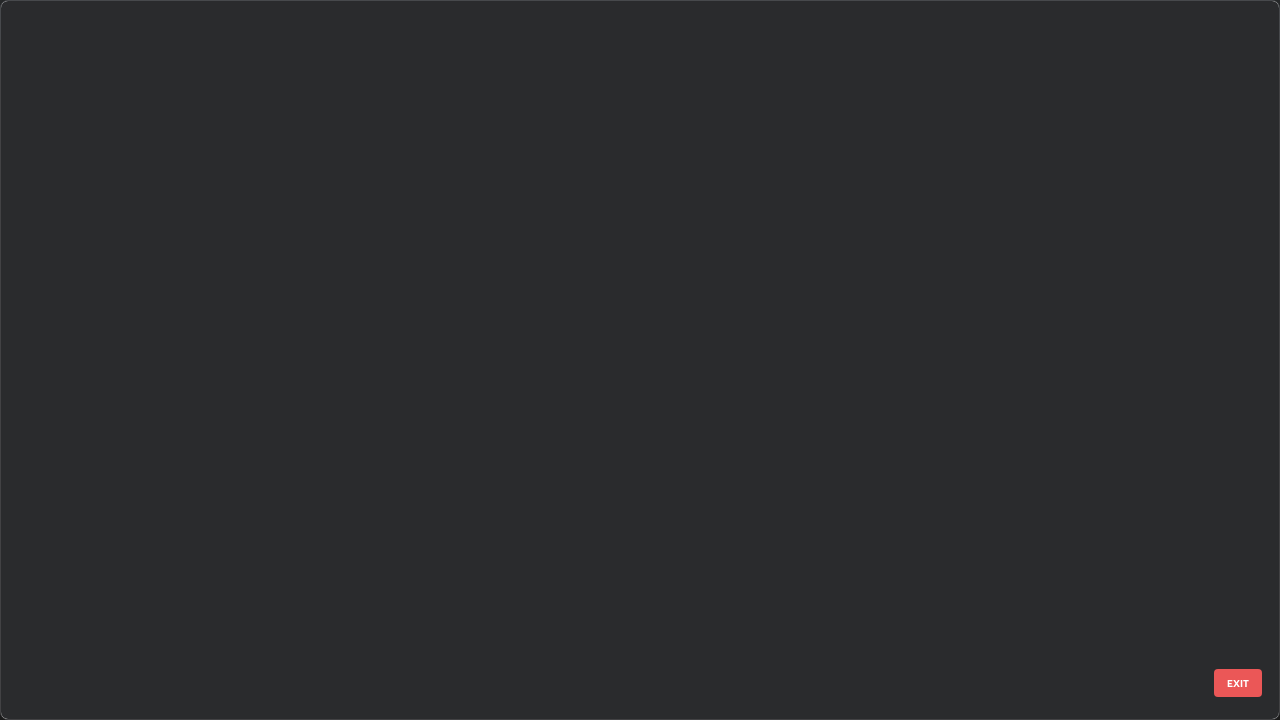 scroll, scrollTop: 4673, scrollLeft: 0, axis: vertical 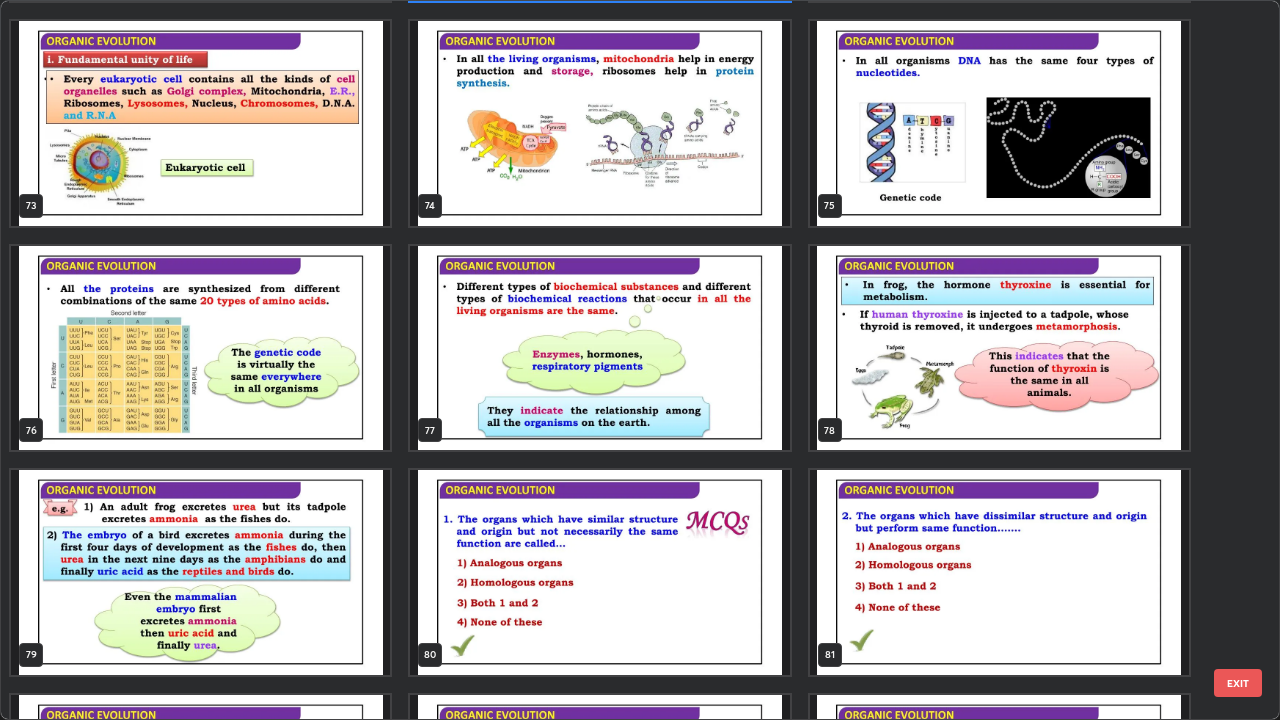click at bounding box center [999, 348] 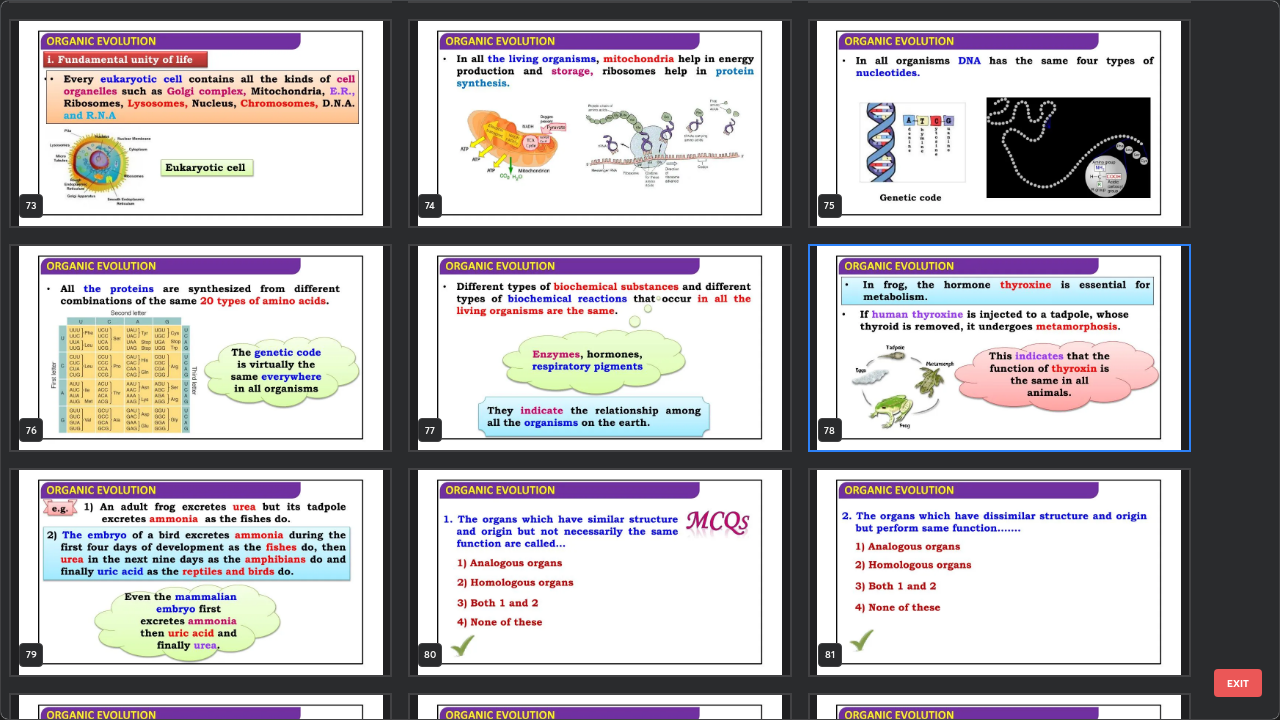 click at bounding box center (999, 348) 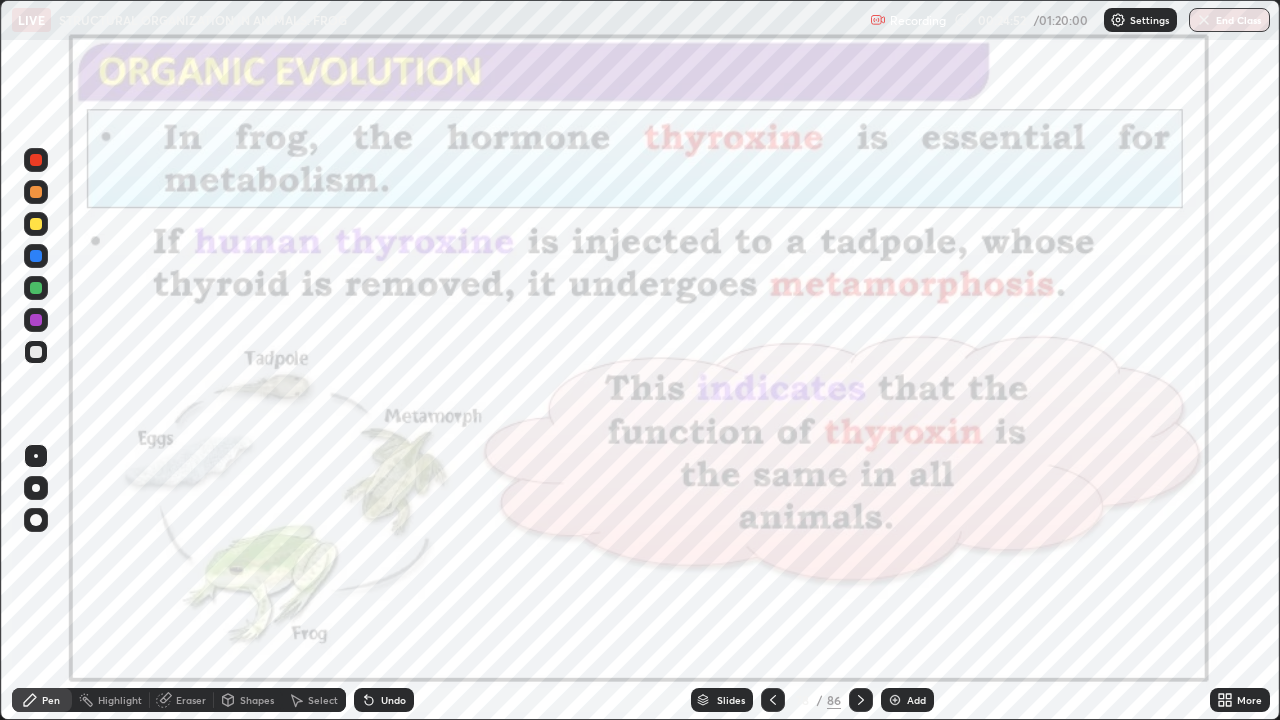 click at bounding box center (999, 348) 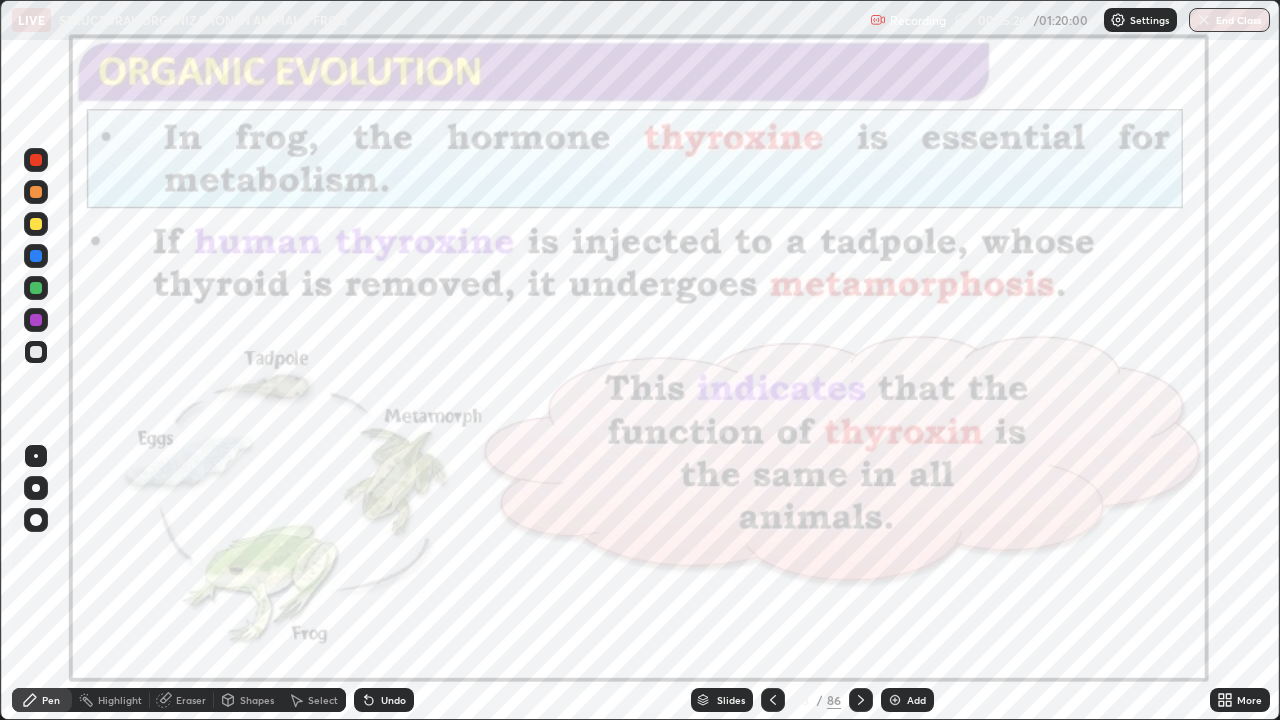 click on "Slides" at bounding box center (722, 700) 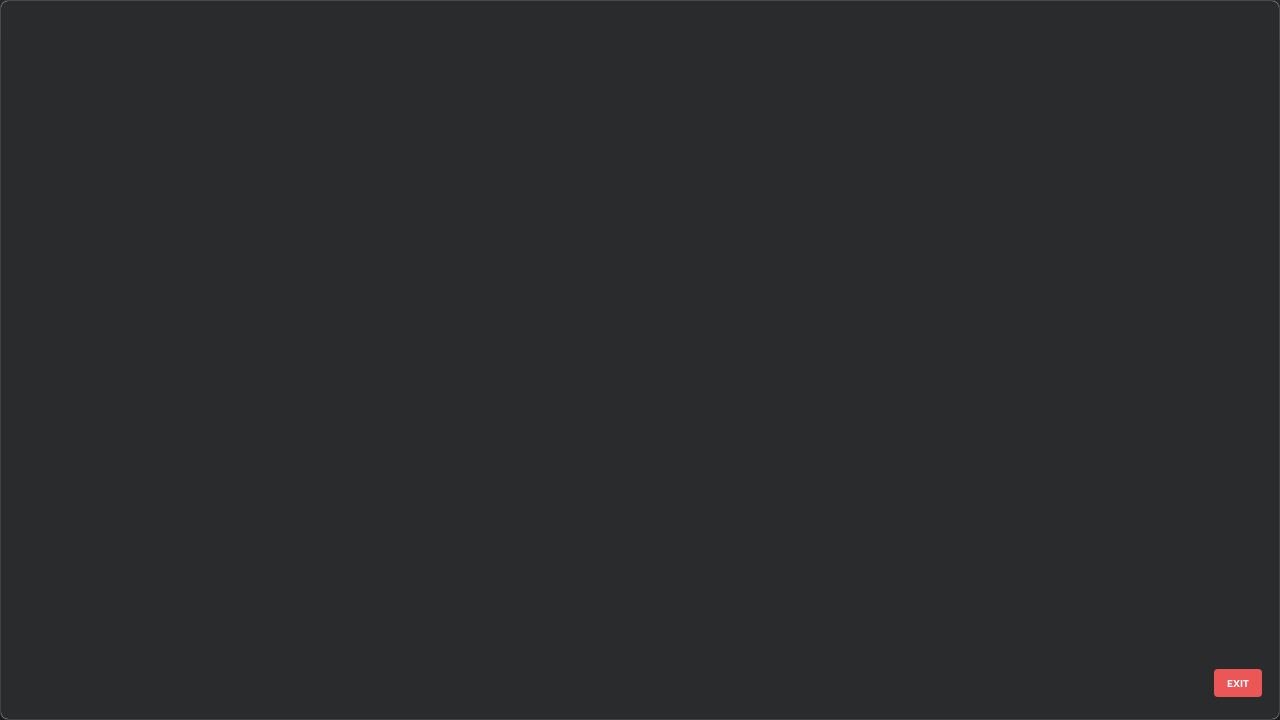 scroll, scrollTop: 5122, scrollLeft: 0, axis: vertical 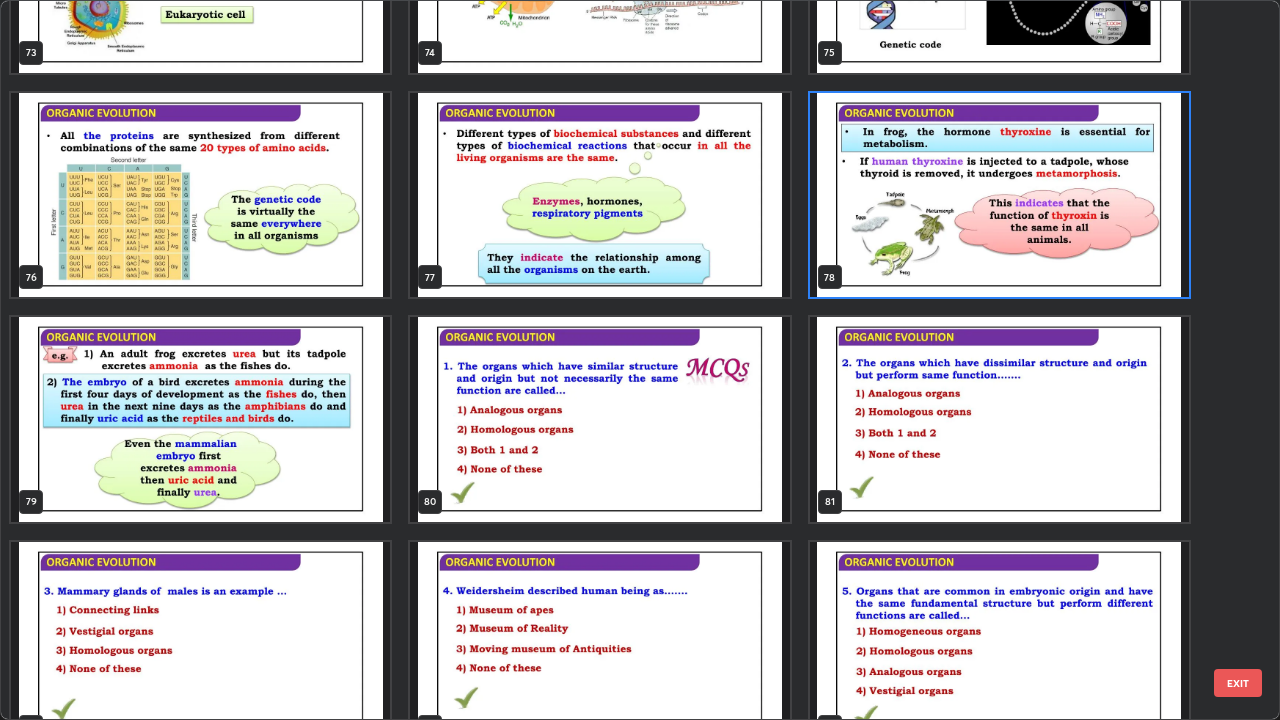 click at bounding box center [200, 419] 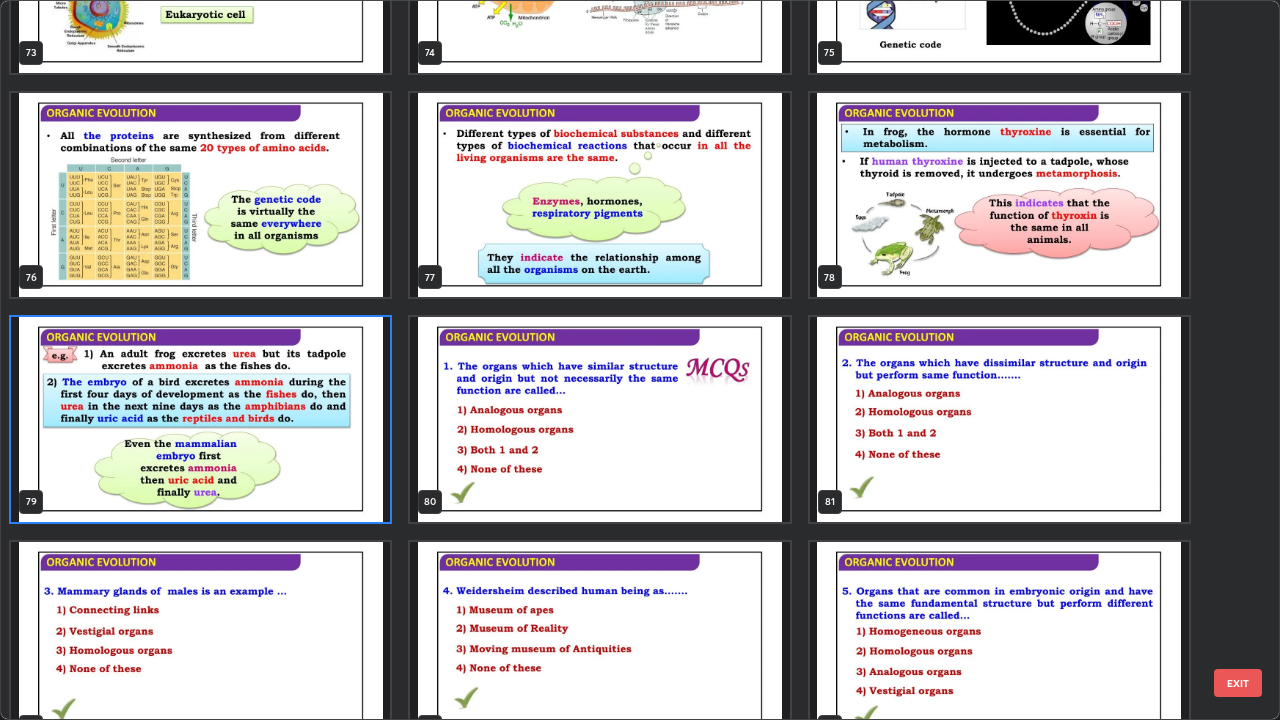 click at bounding box center (200, 419) 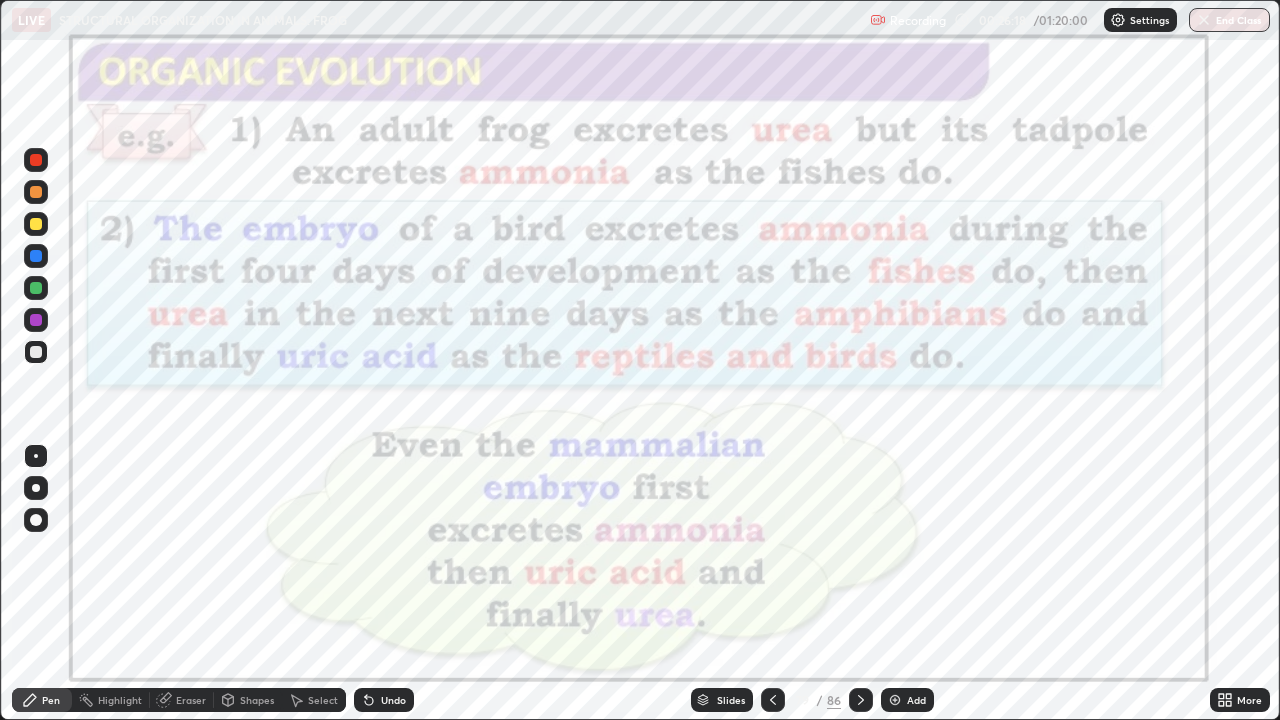 click 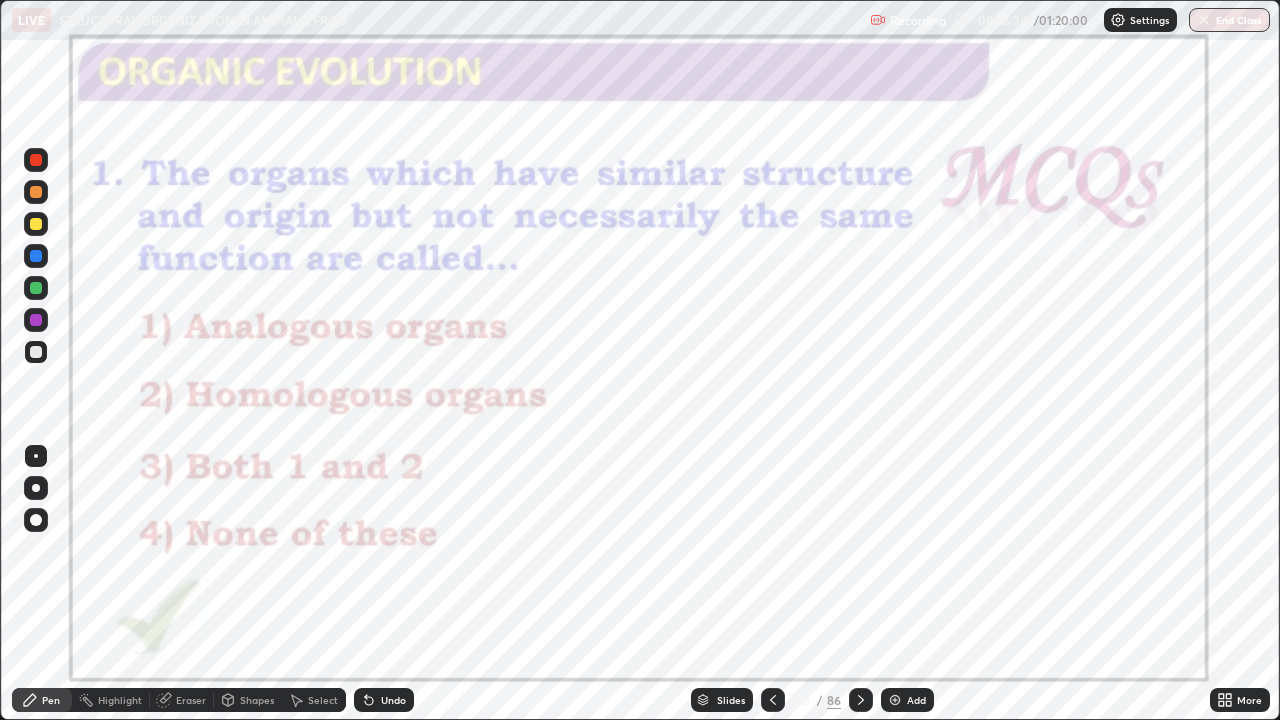 click at bounding box center (861, 700) 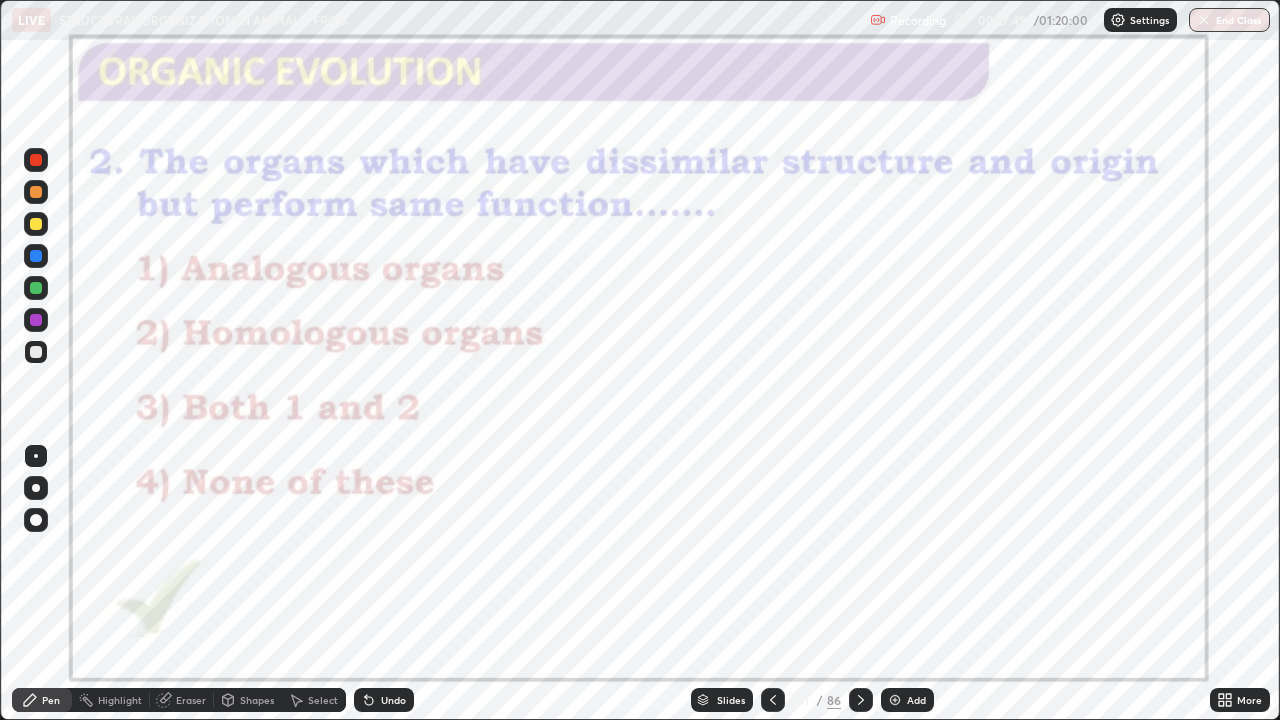 click 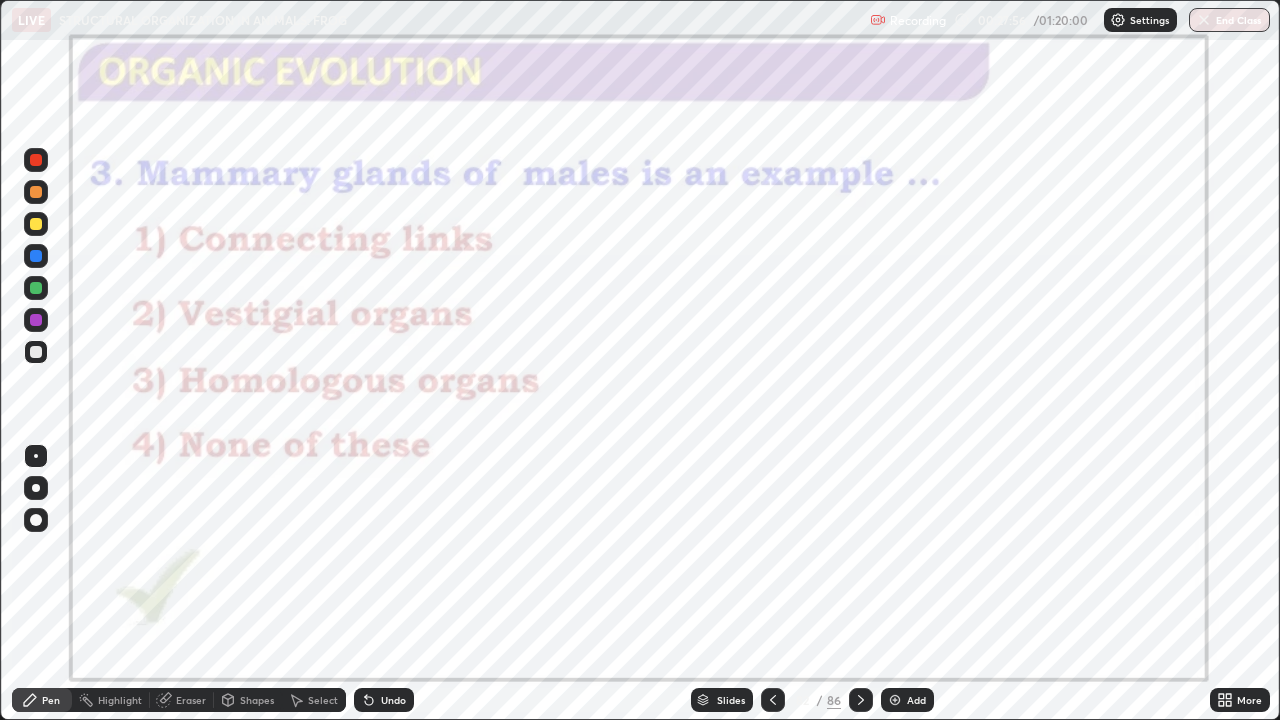 click 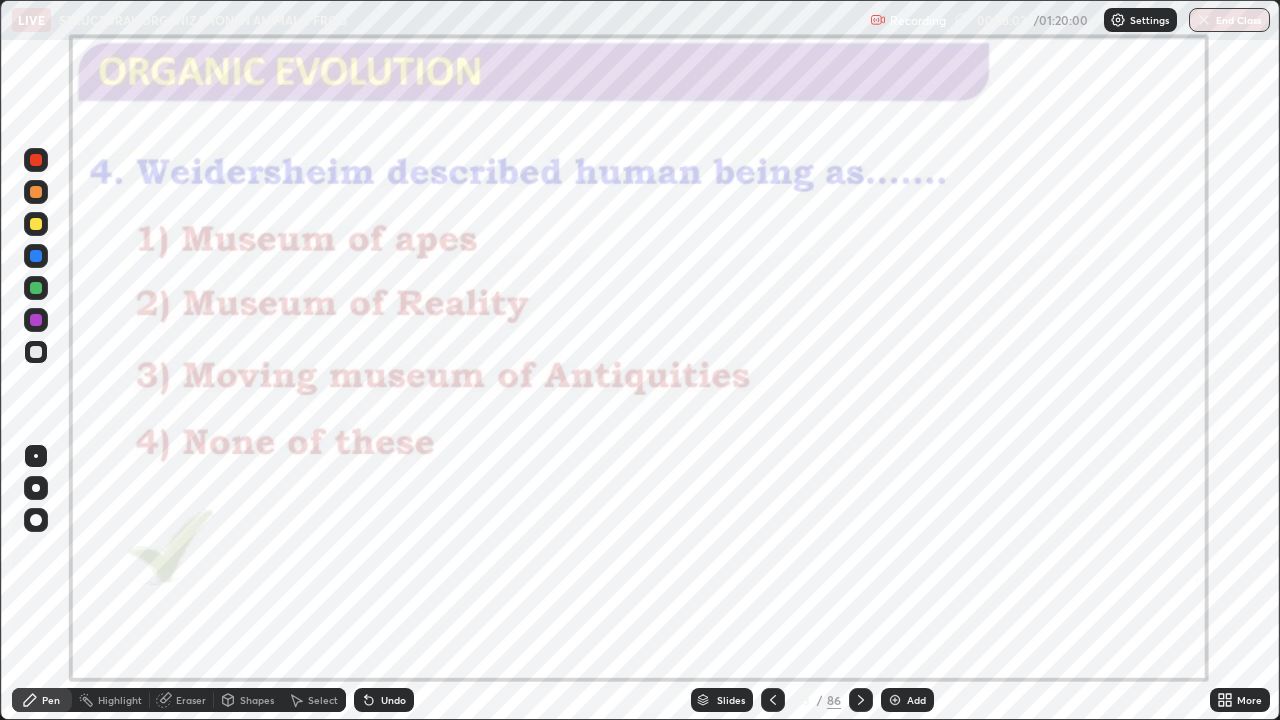 click 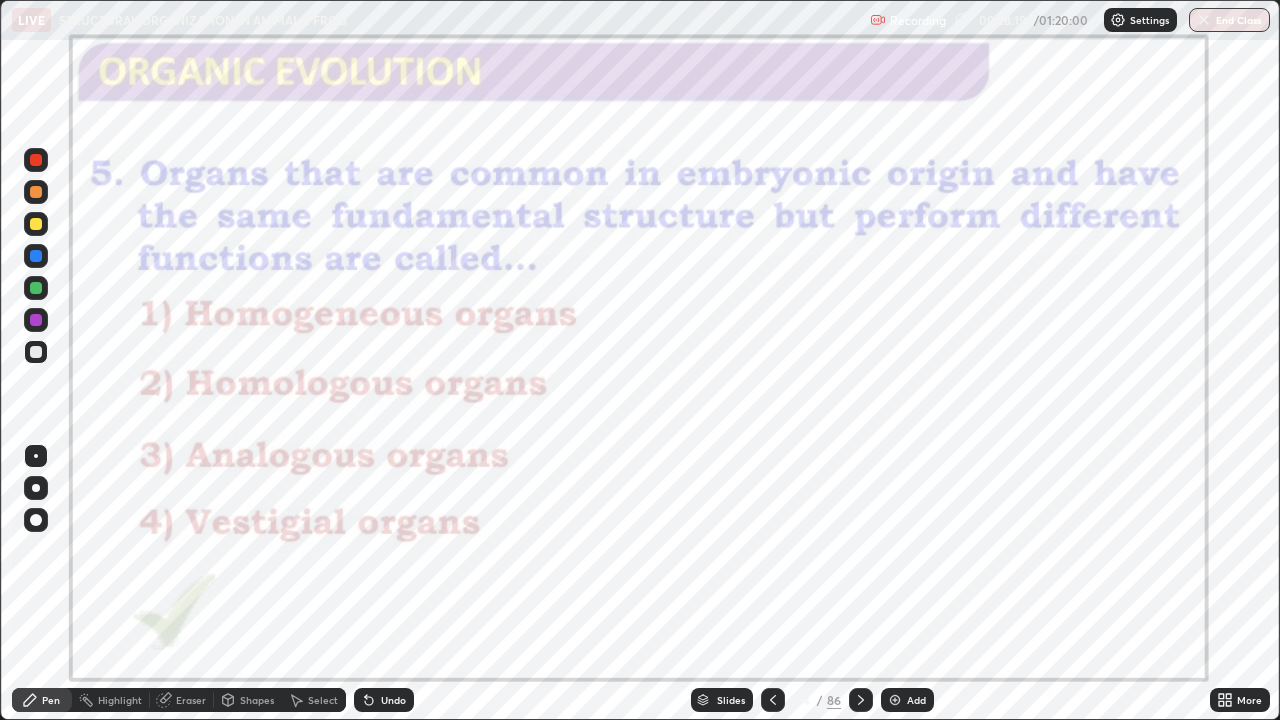 click 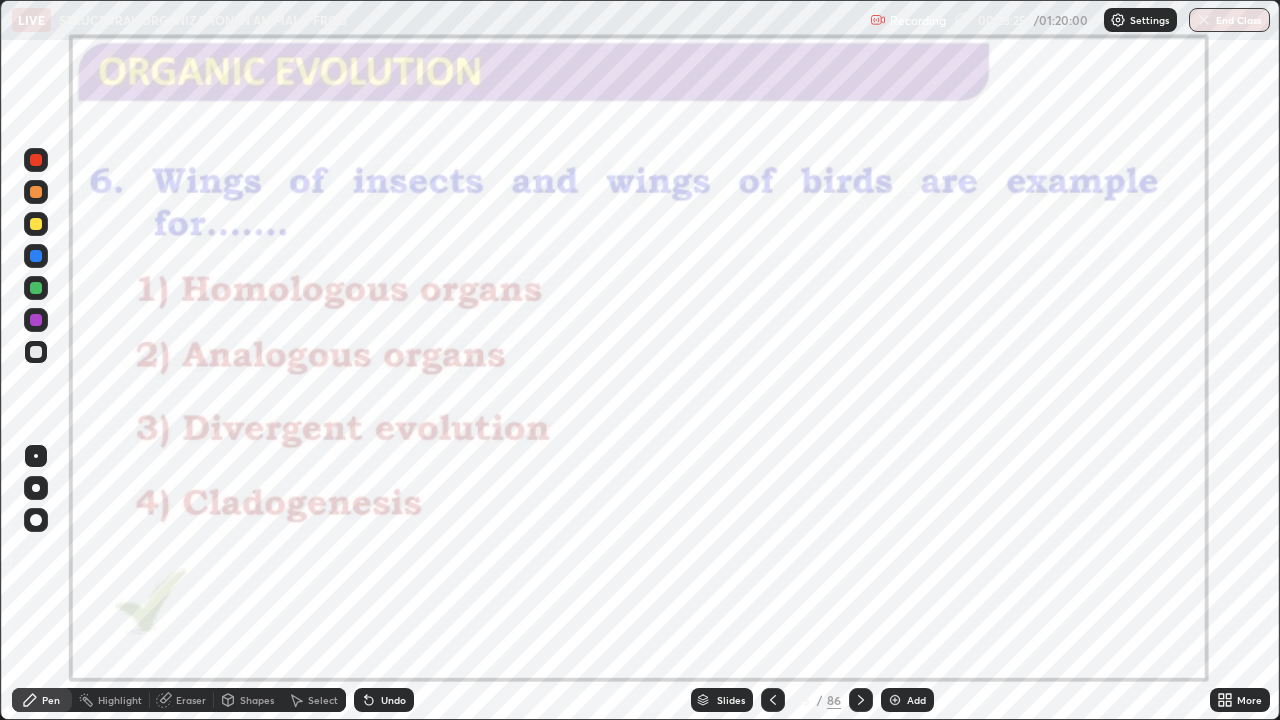 click at bounding box center (861, 700) 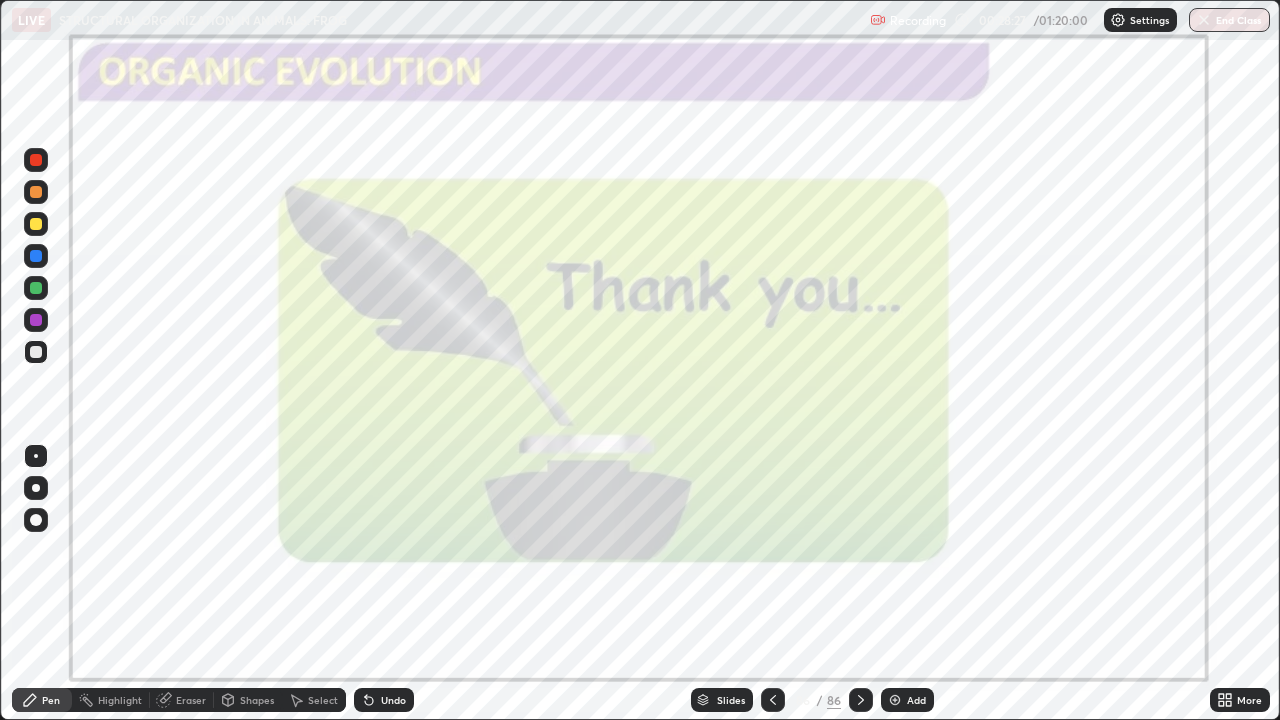 click 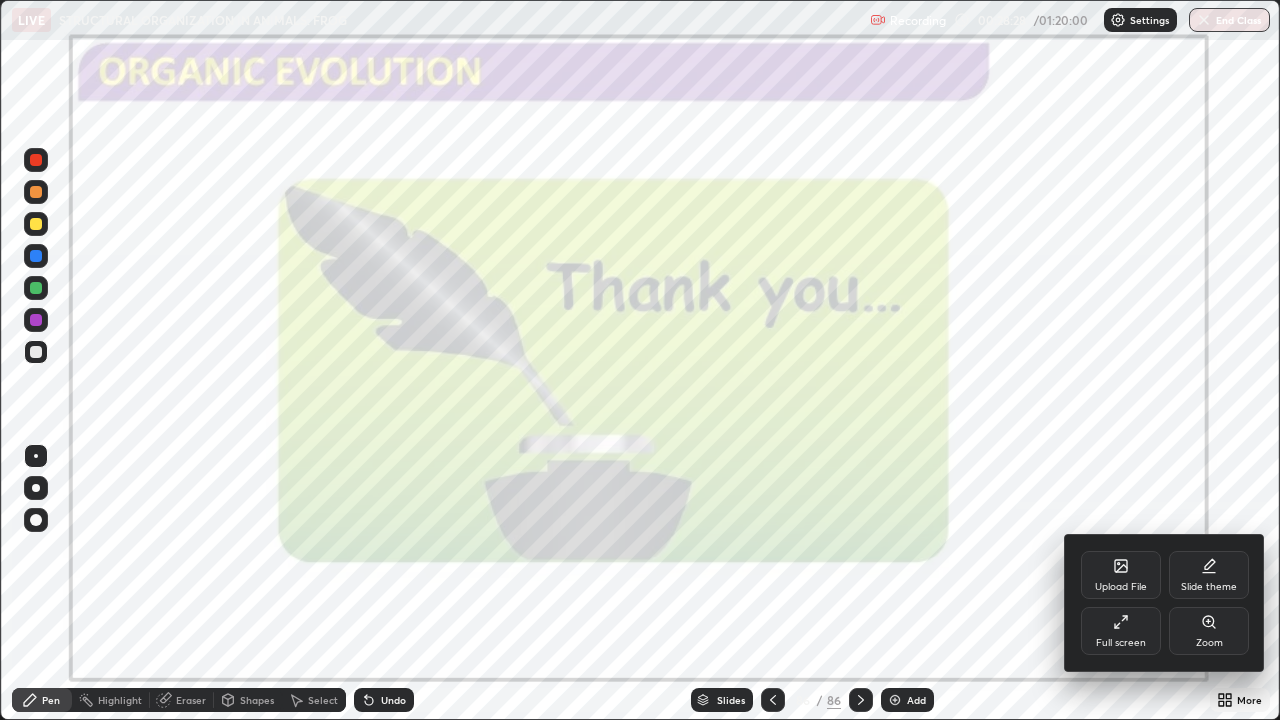 click on "Upload File" at bounding box center [1121, 575] 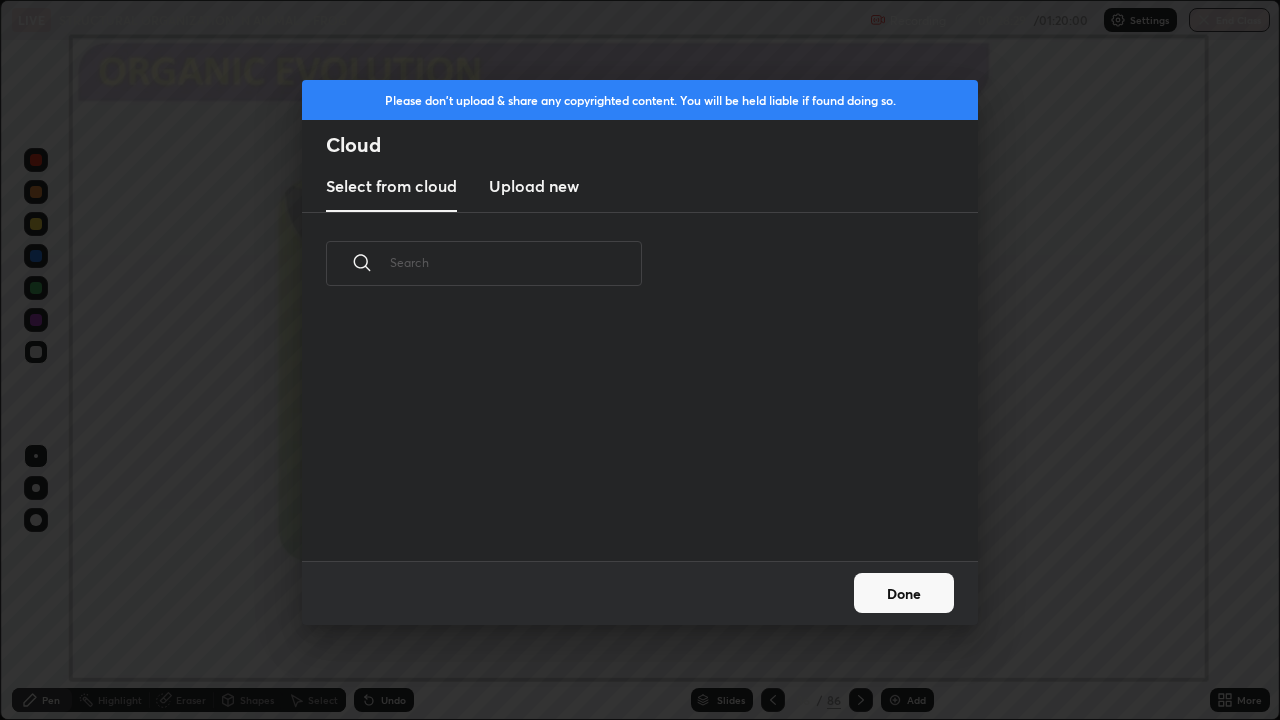 scroll, scrollTop: 7, scrollLeft: 11, axis: both 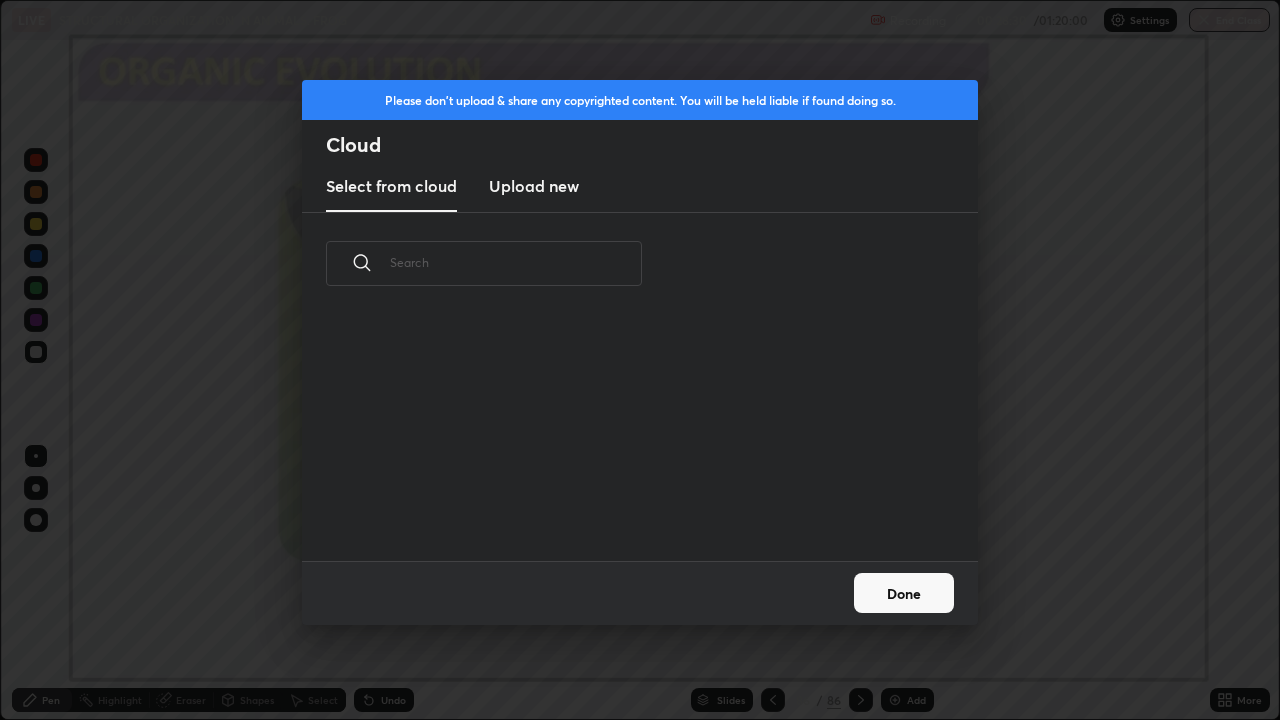 click on "Upload new" at bounding box center [534, 186] 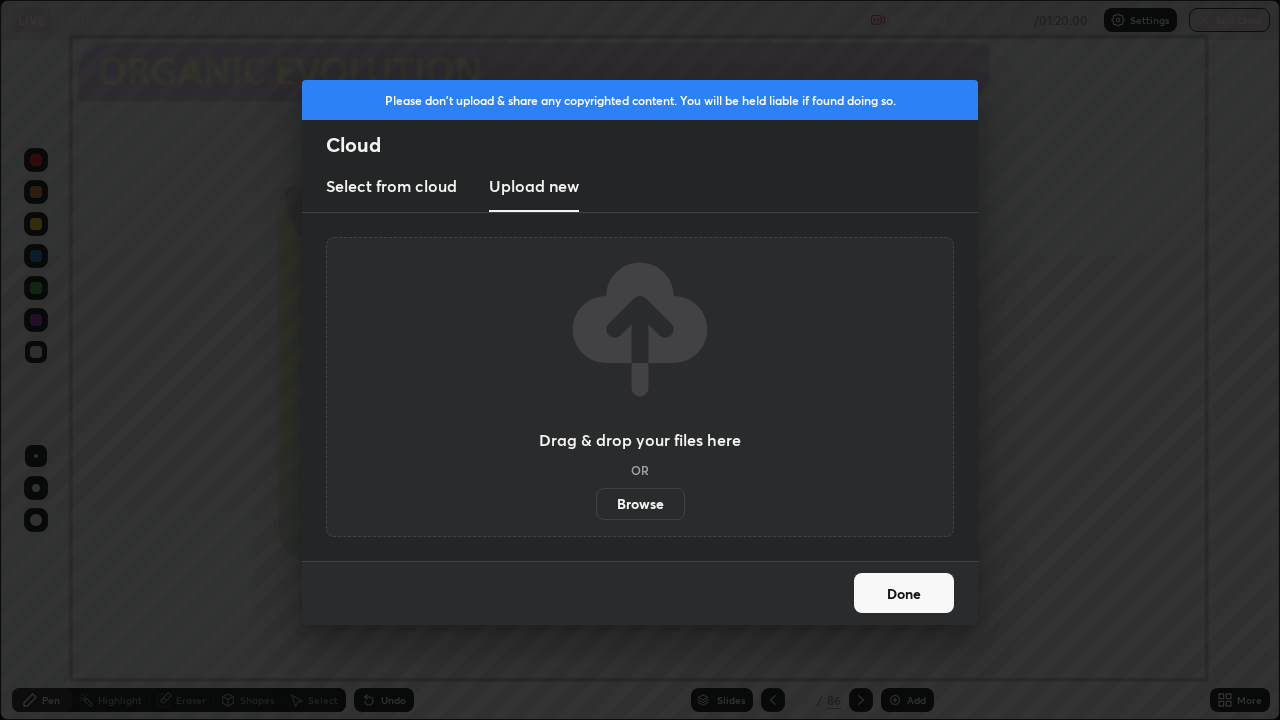 click on "Browse" at bounding box center [640, 504] 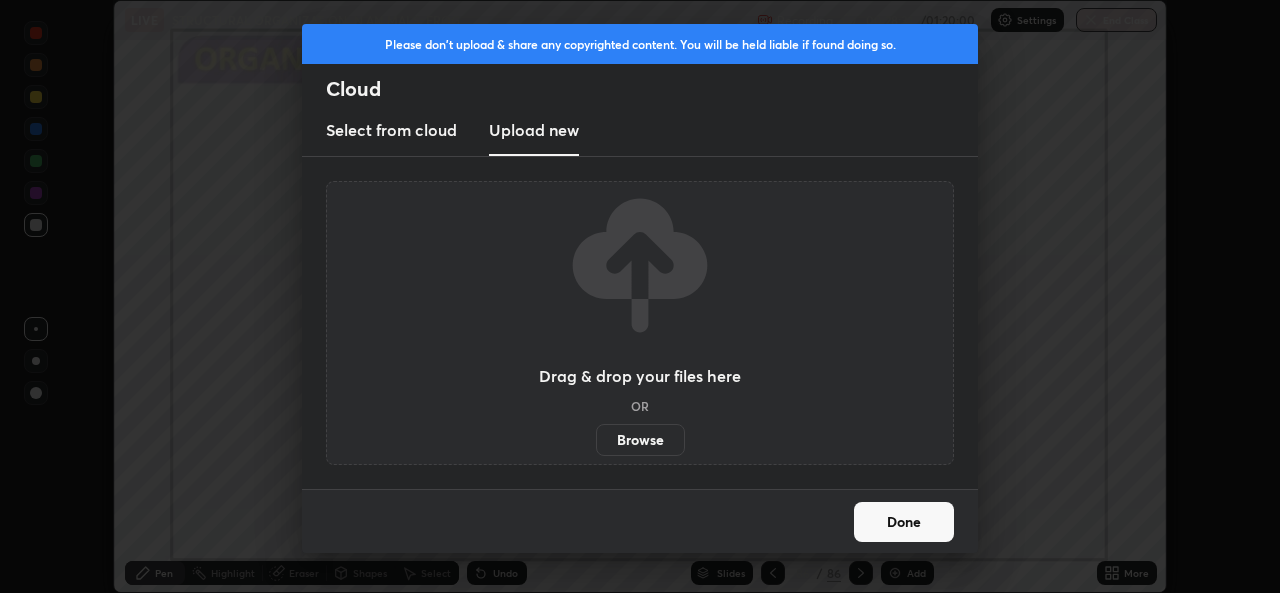 scroll, scrollTop: 593, scrollLeft: 1280, axis: both 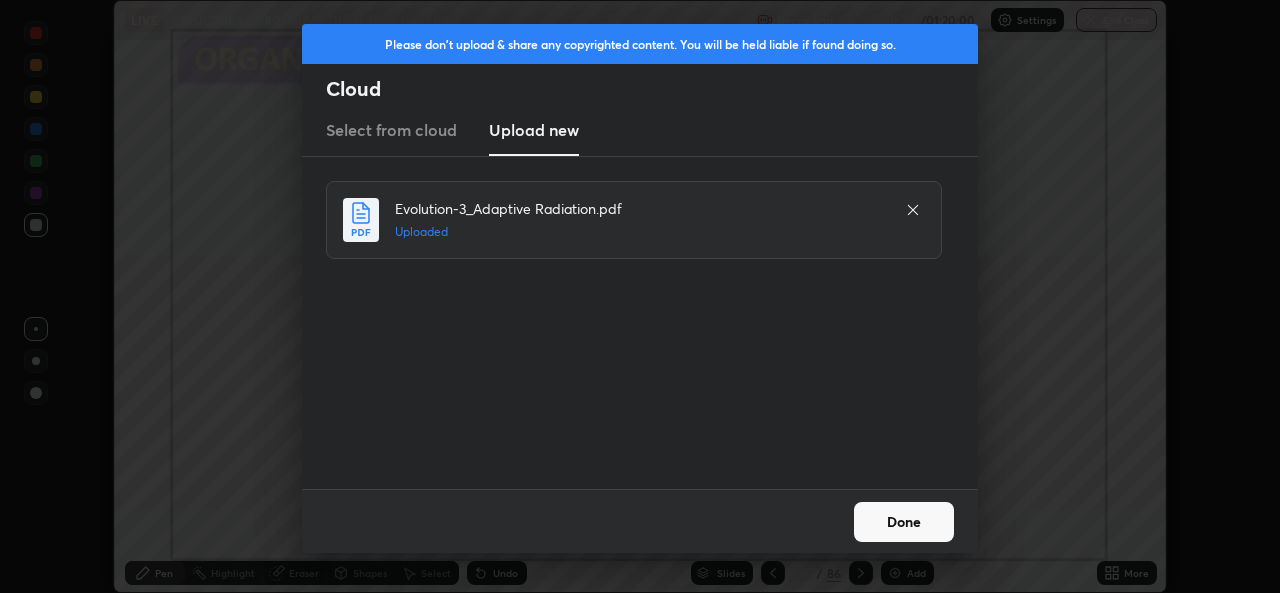 click on "Done" at bounding box center [904, 522] 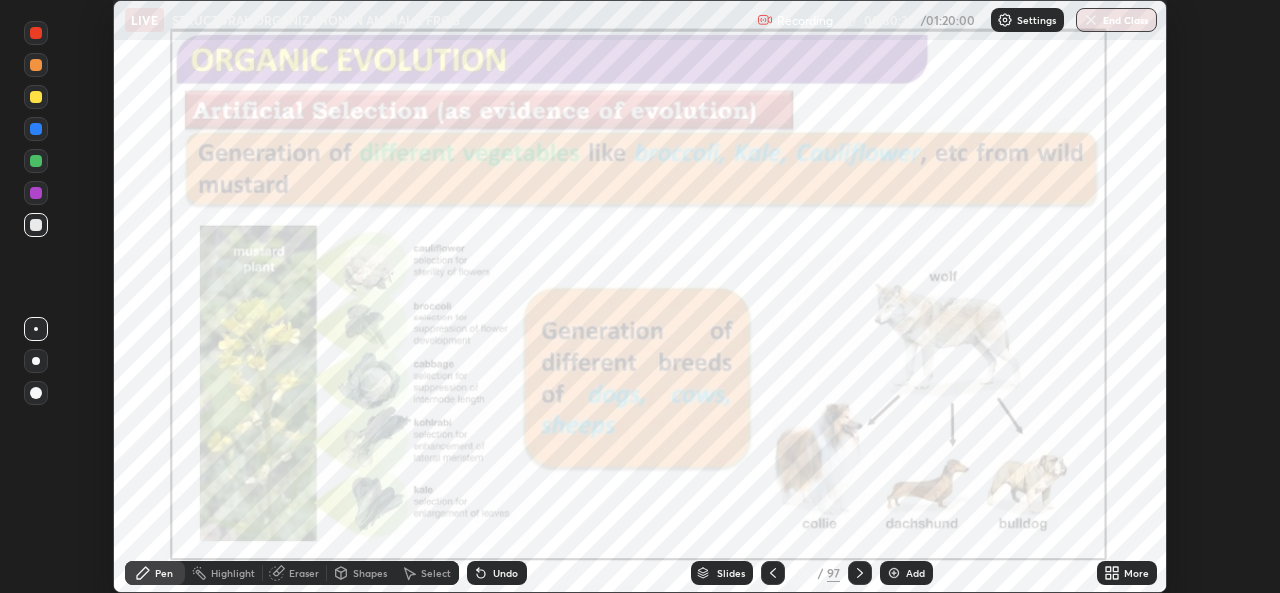 click 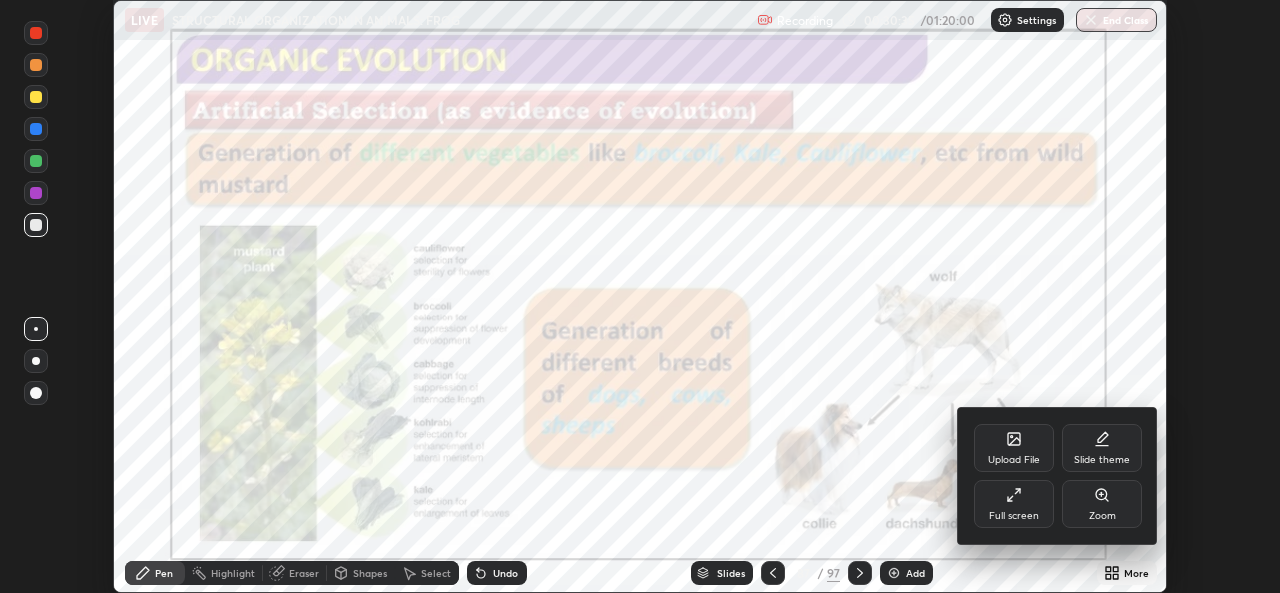 click on "Full screen" at bounding box center [1014, 504] 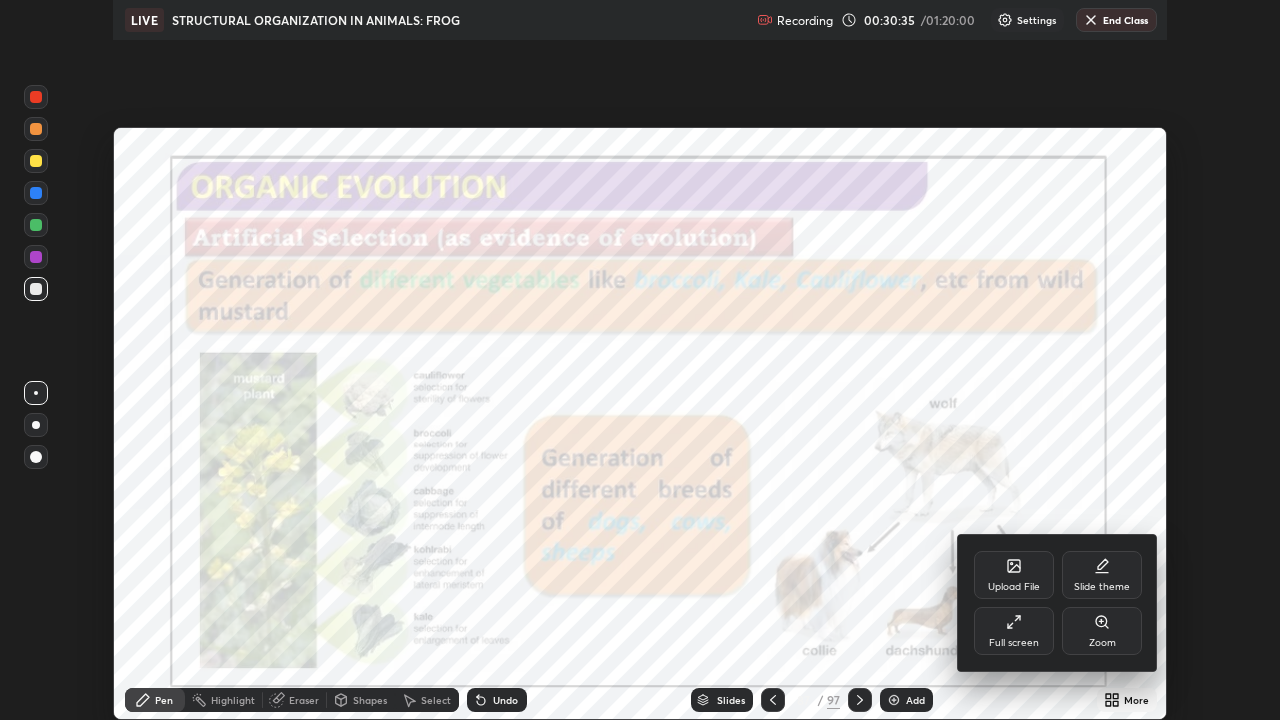 scroll, scrollTop: 99280, scrollLeft: 98720, axis: both 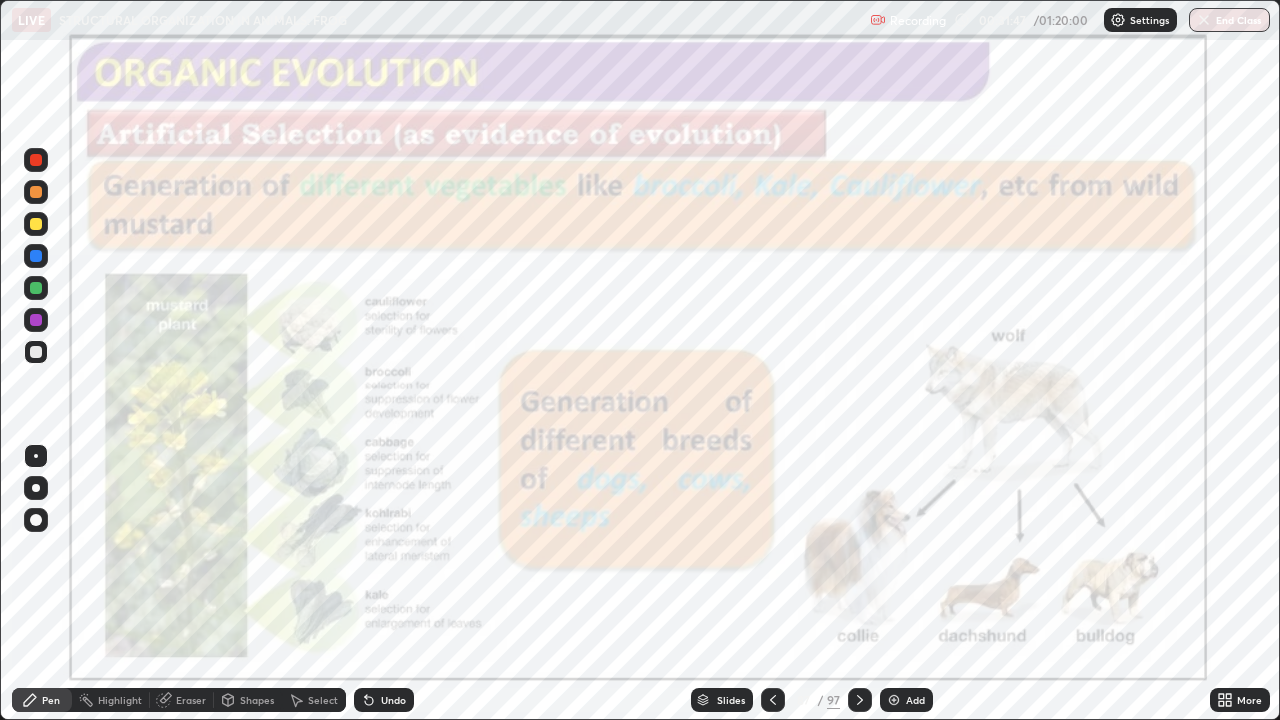 click 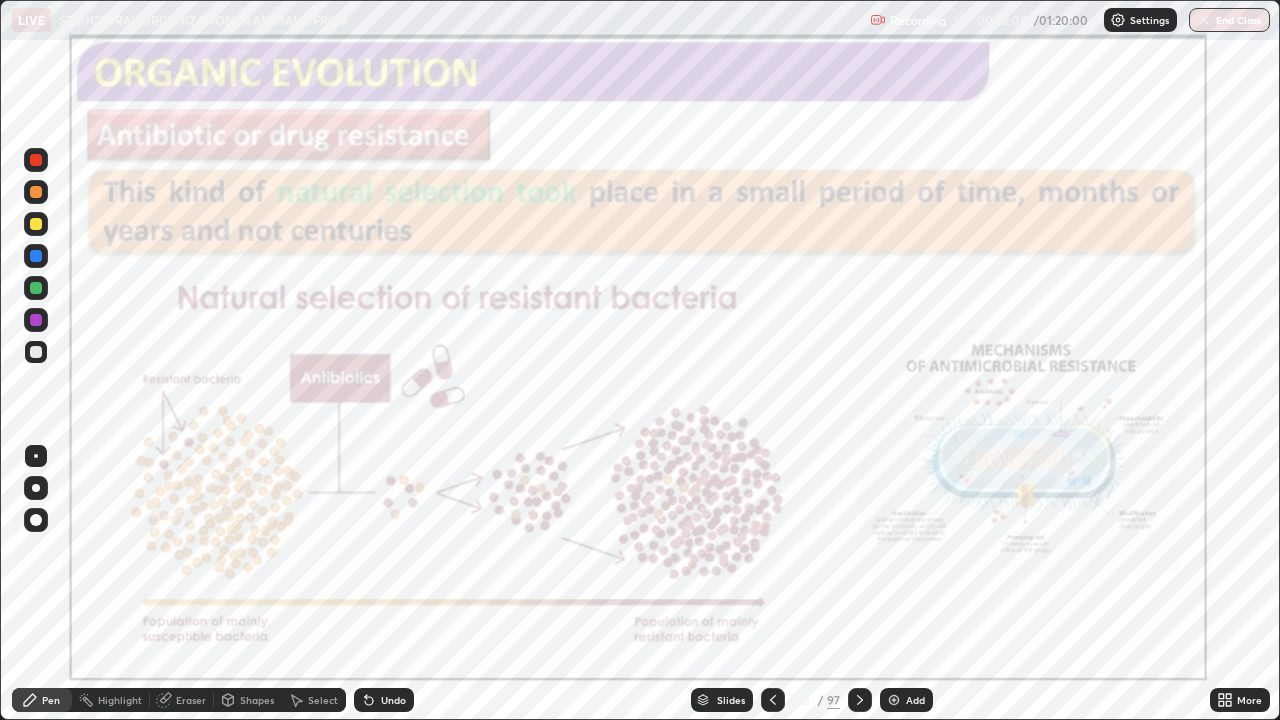 click at bounding box center (36, 224) 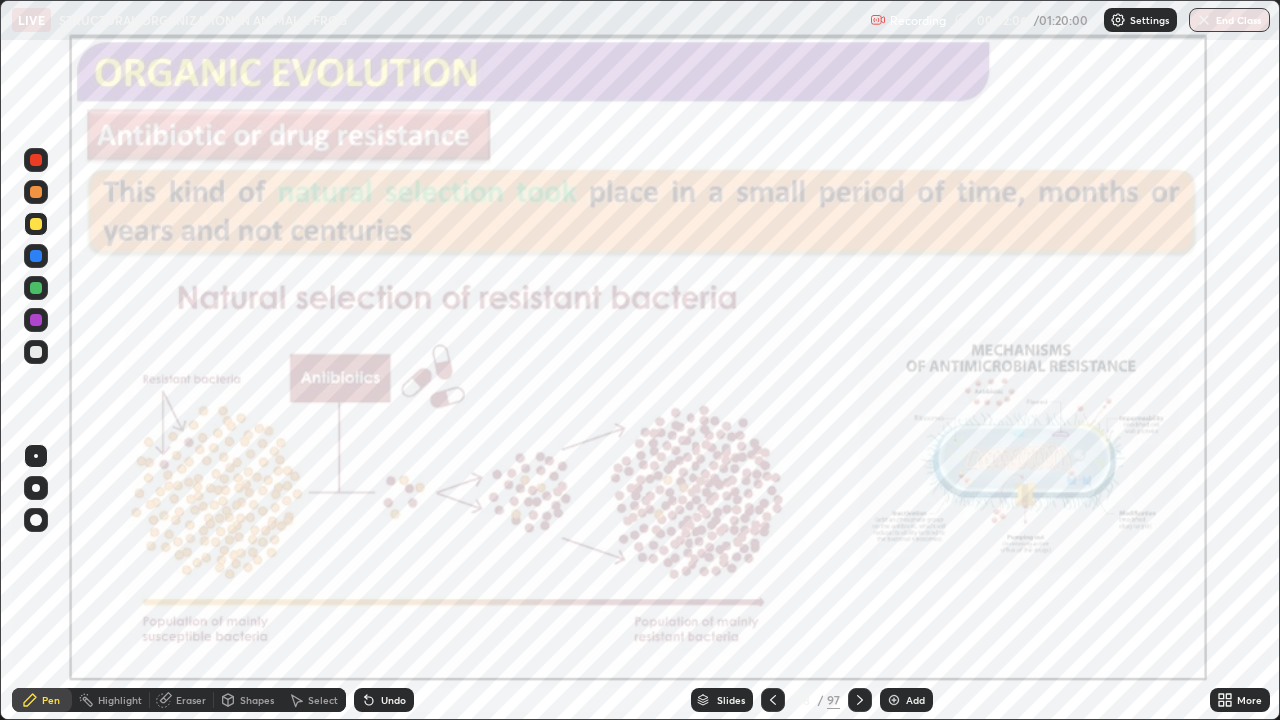 click at bounding box center (36, 320) 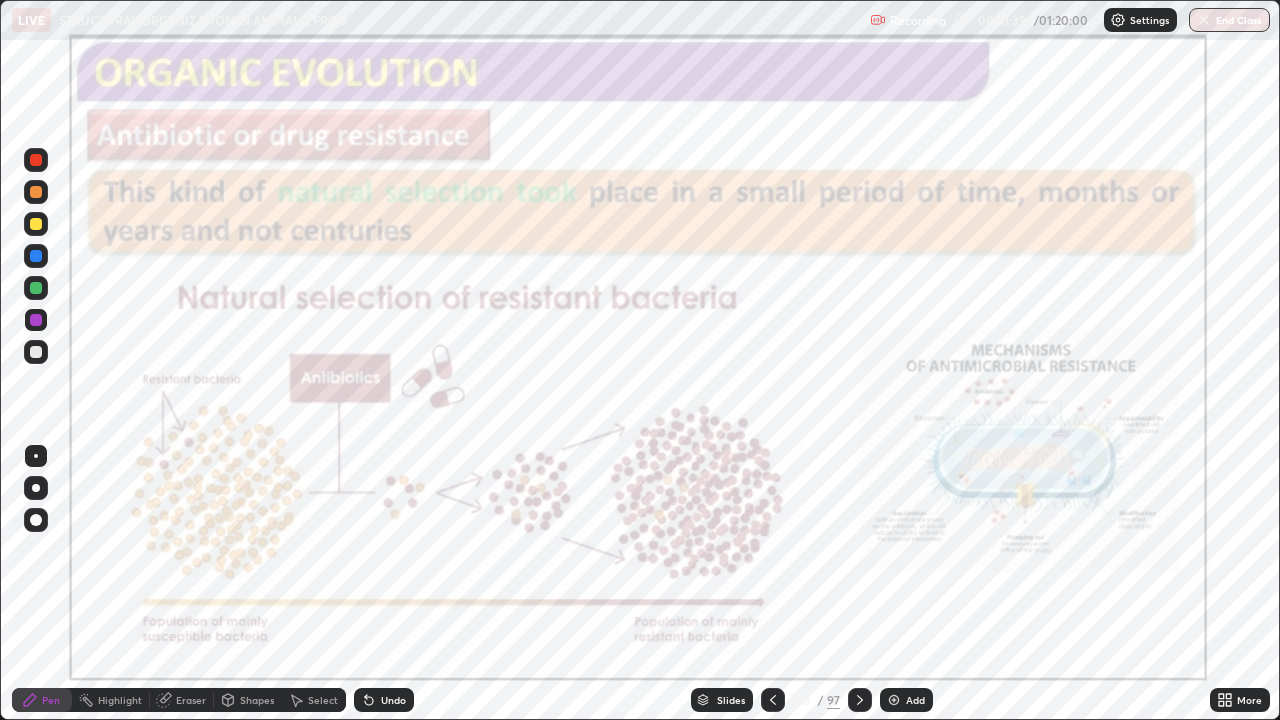 click 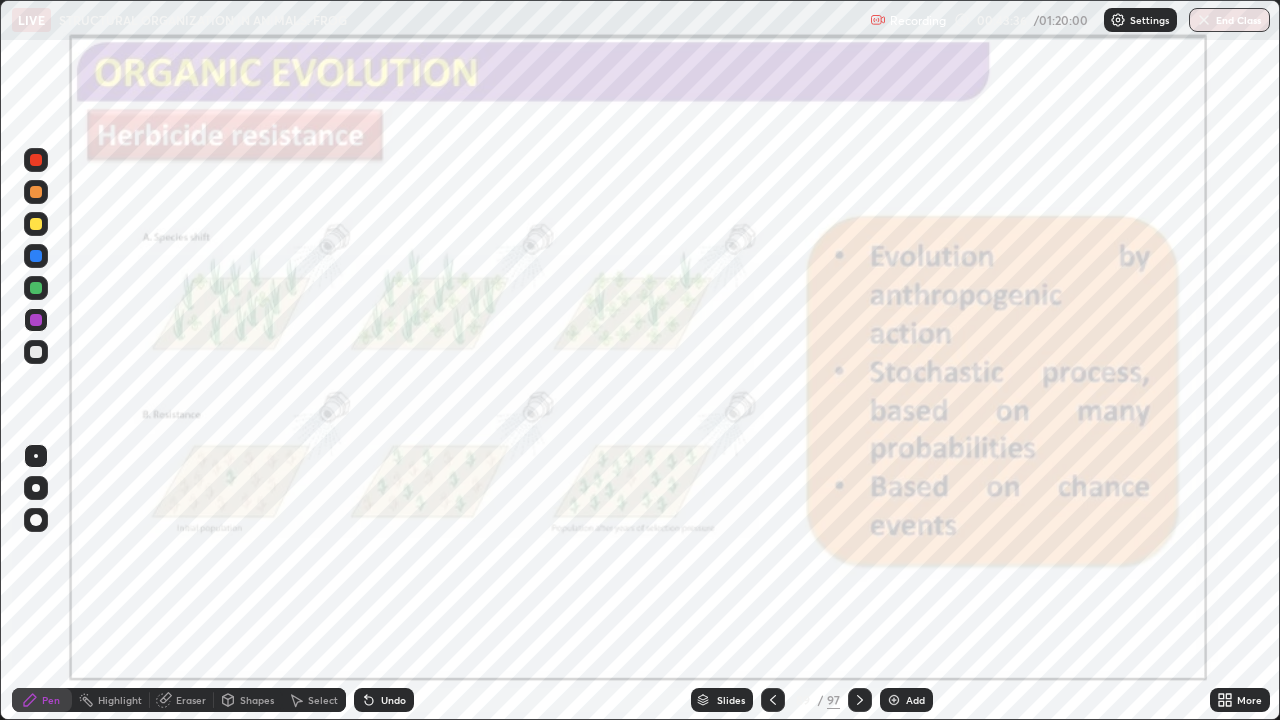 click 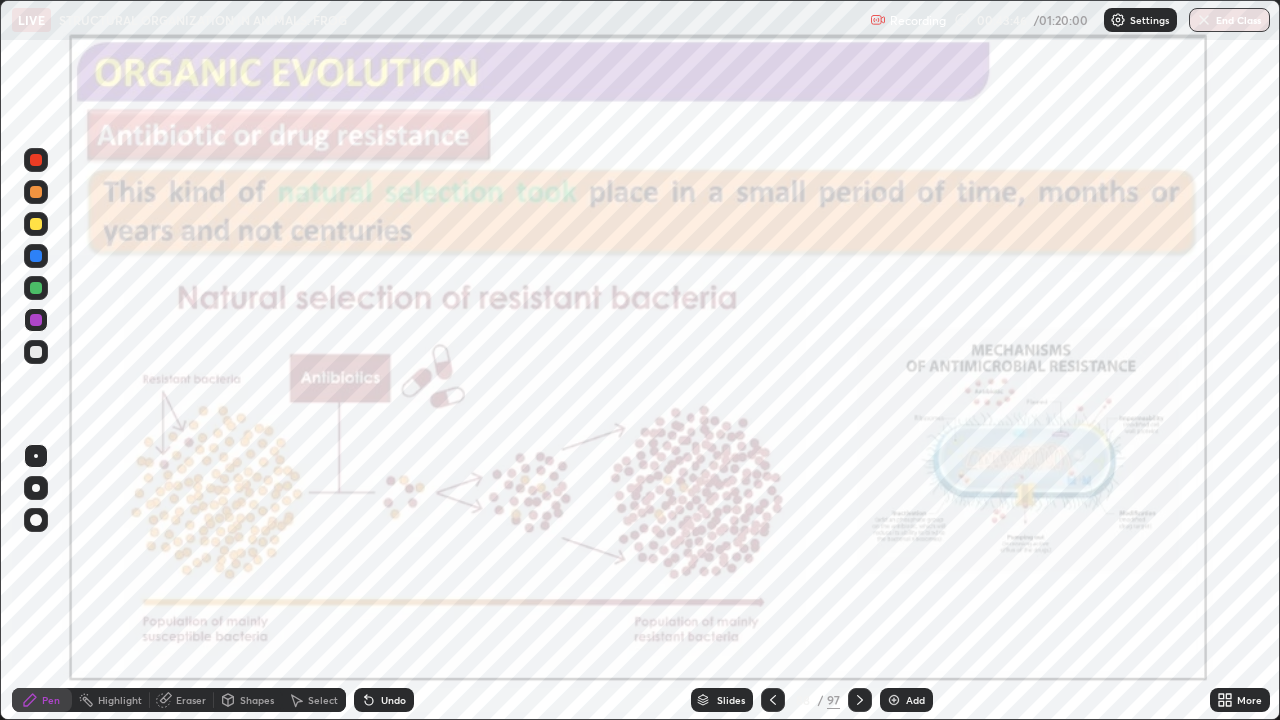 click 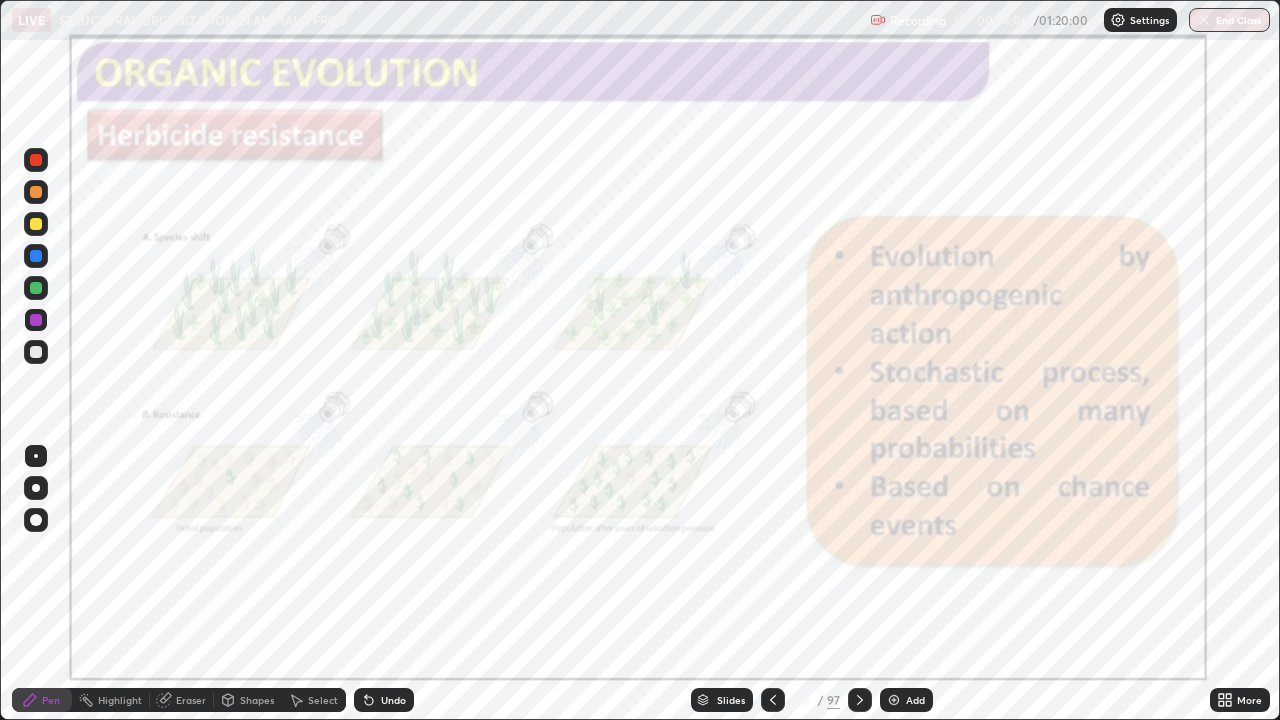 click 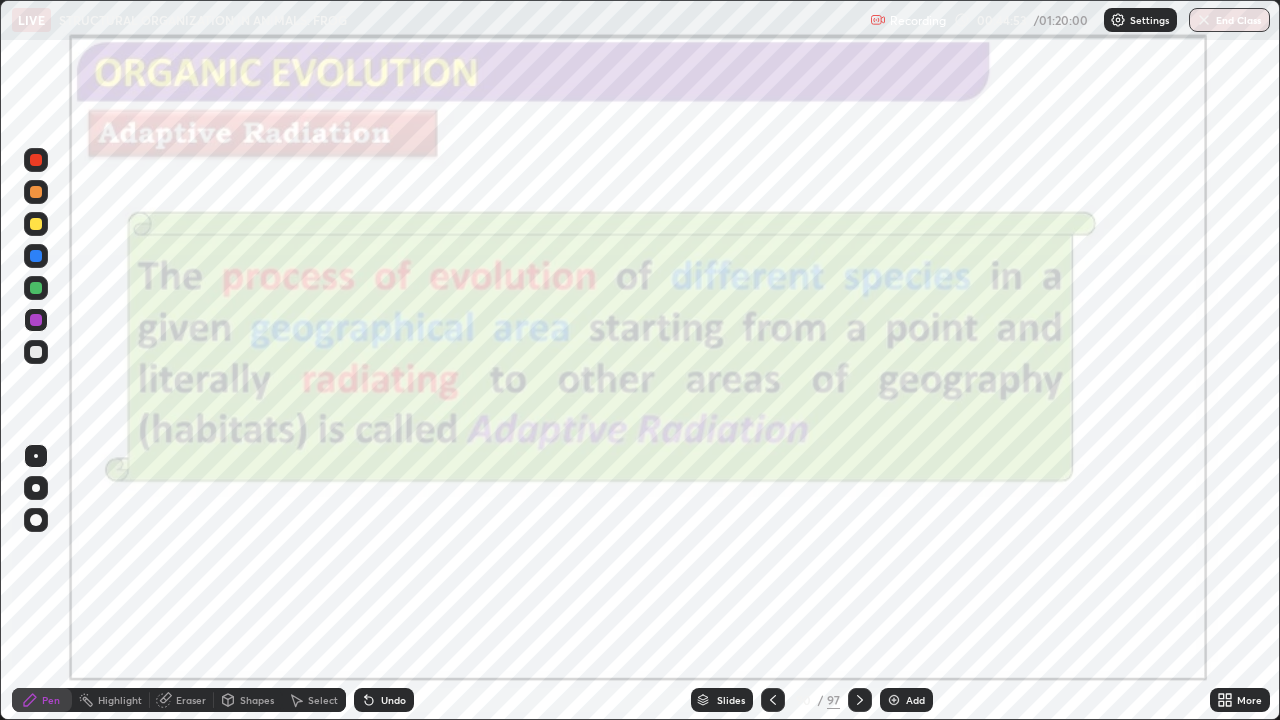 click 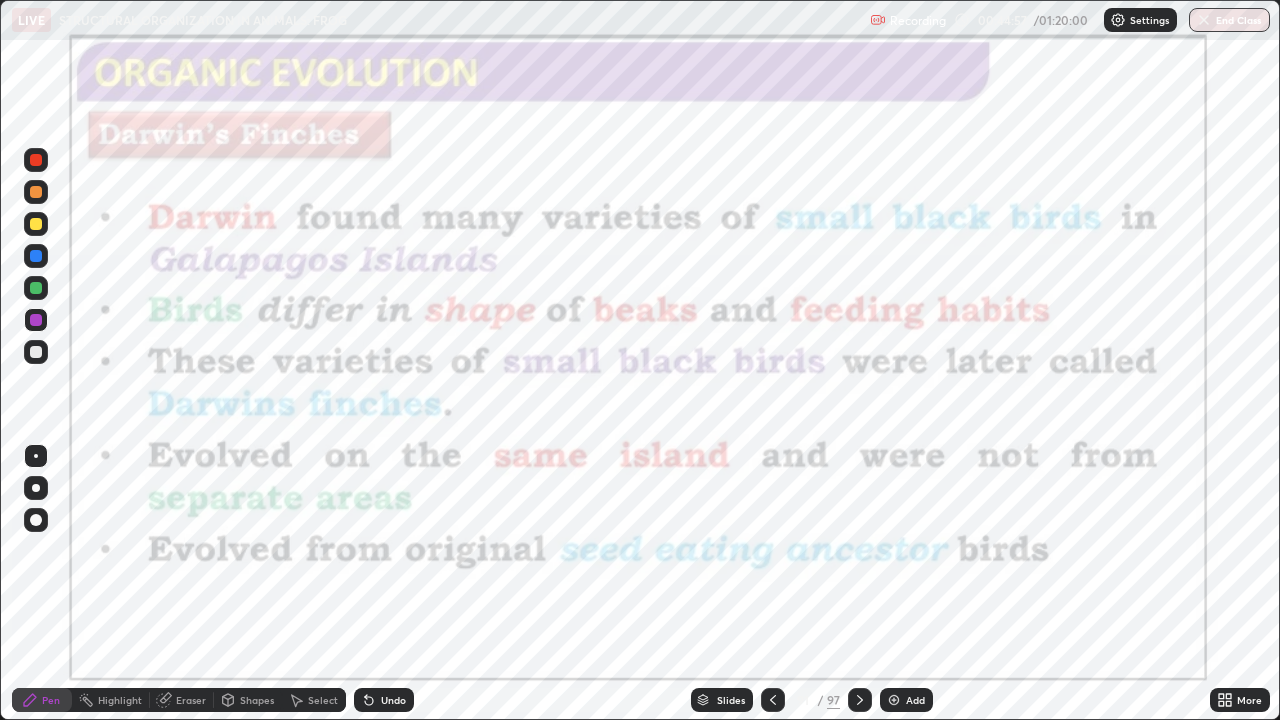 click 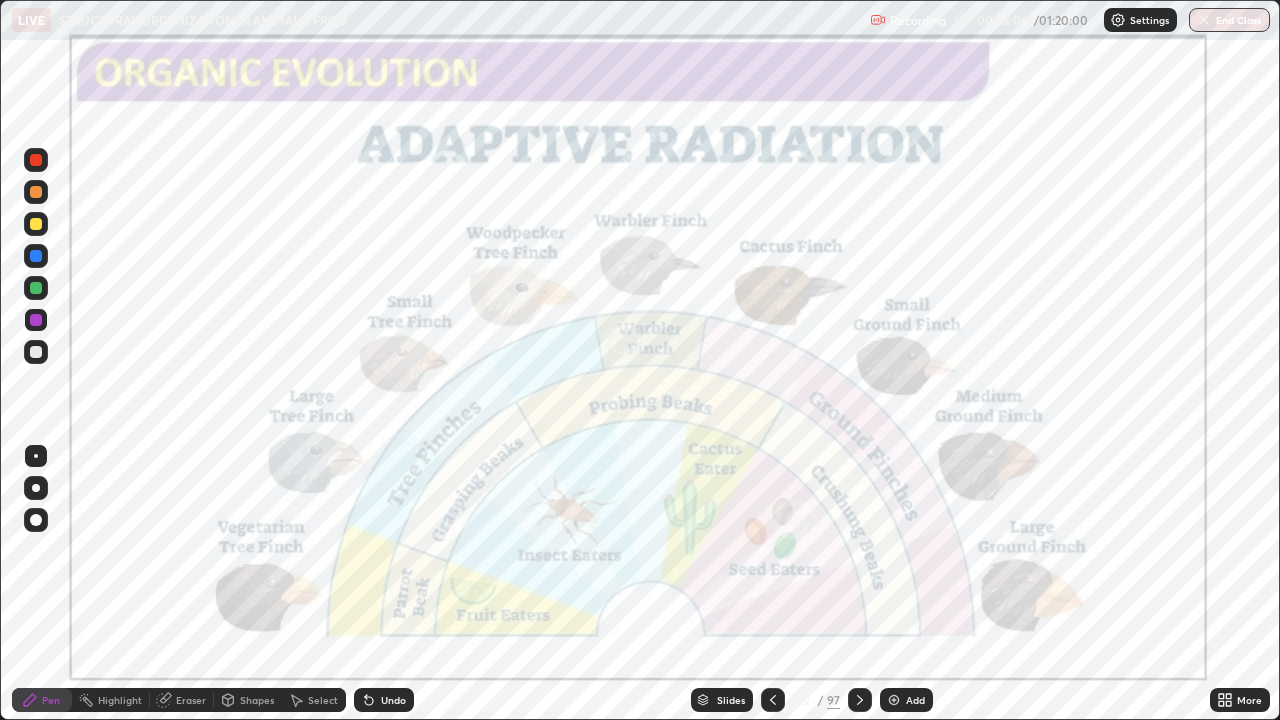 click 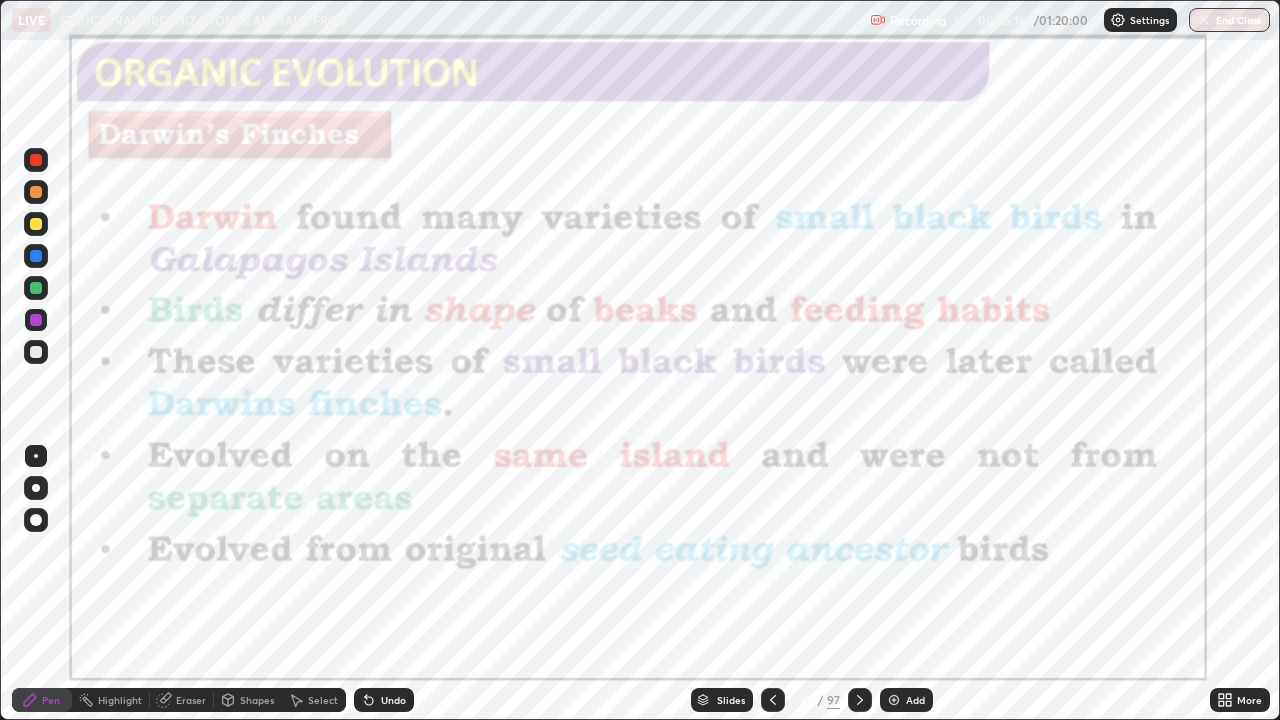 click 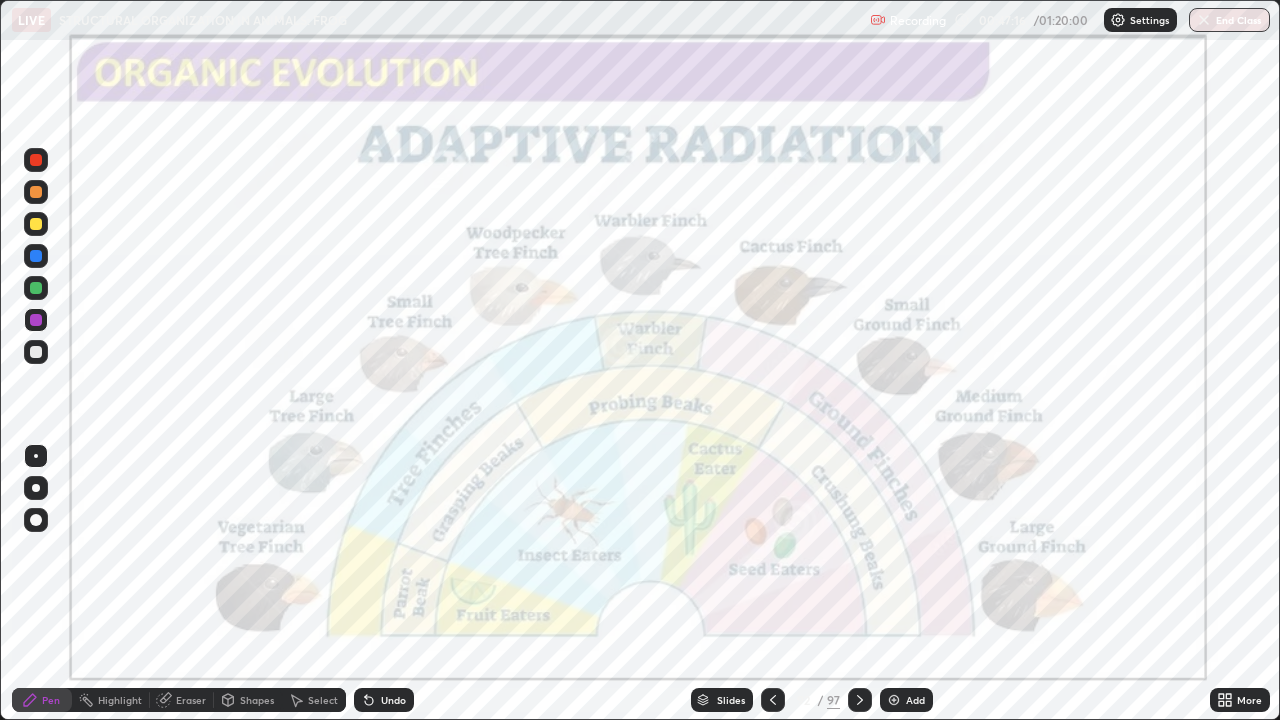 click 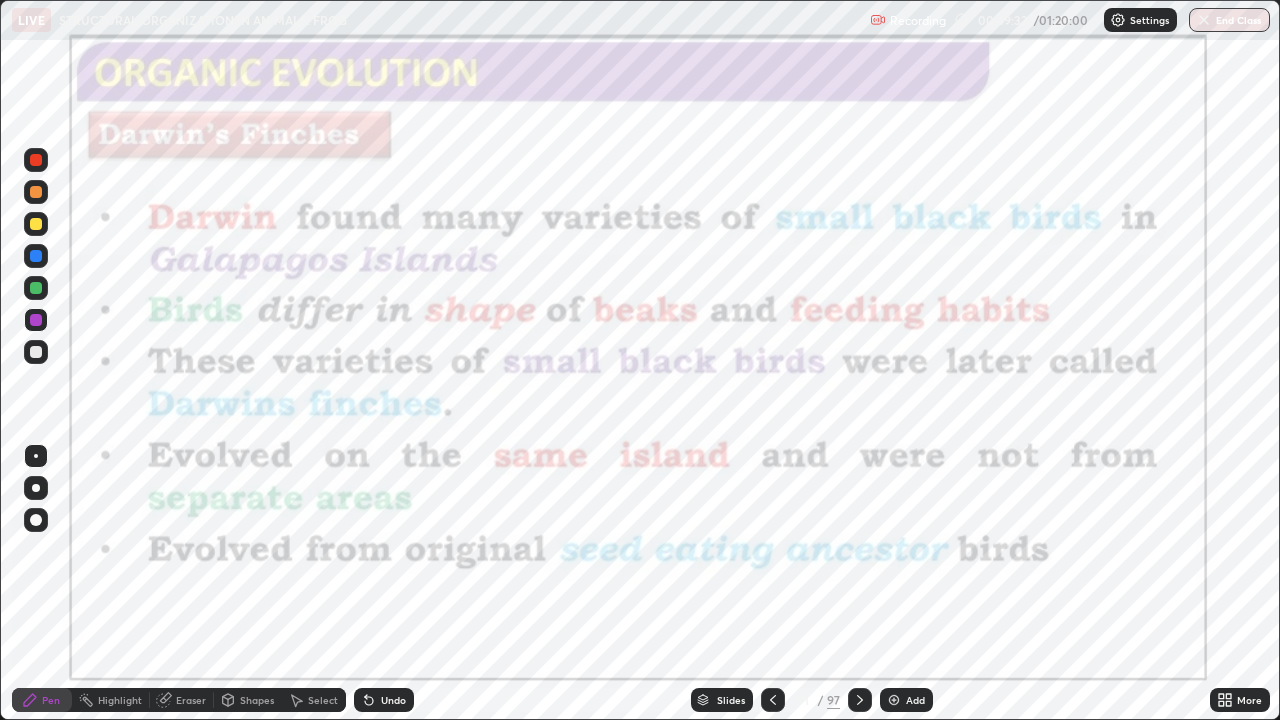 click 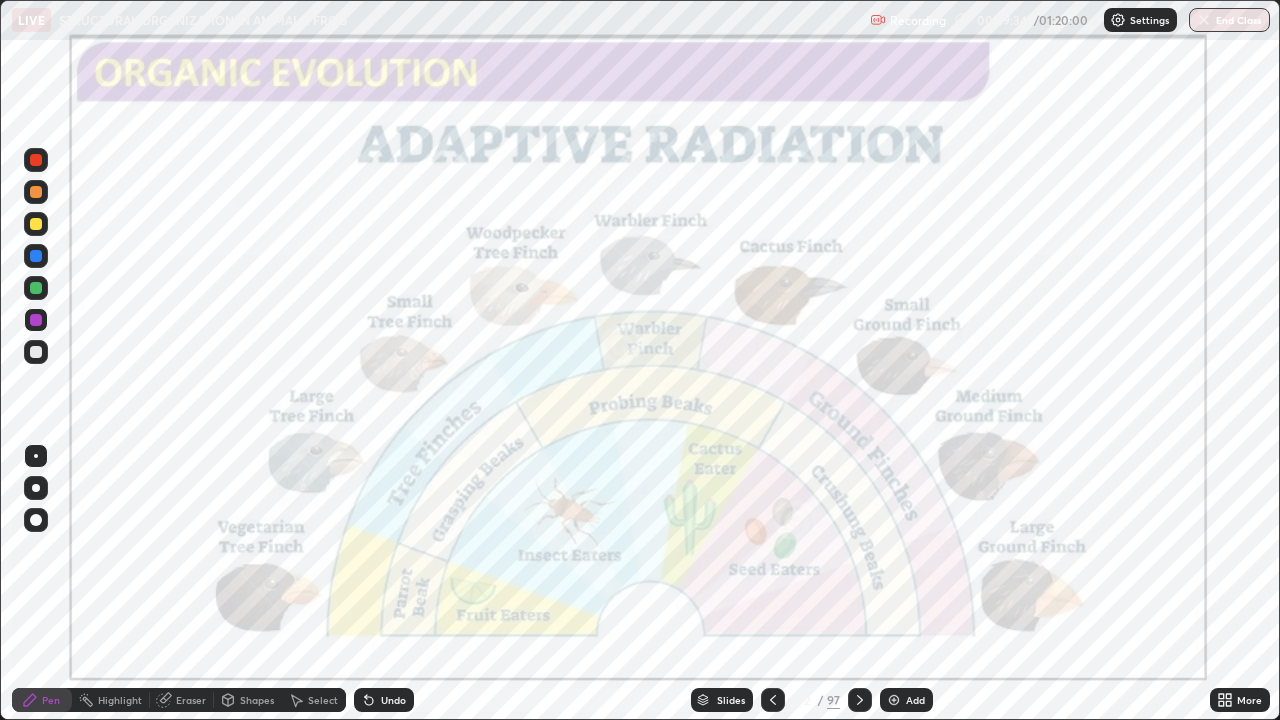 click at bounding box center (860, 700) 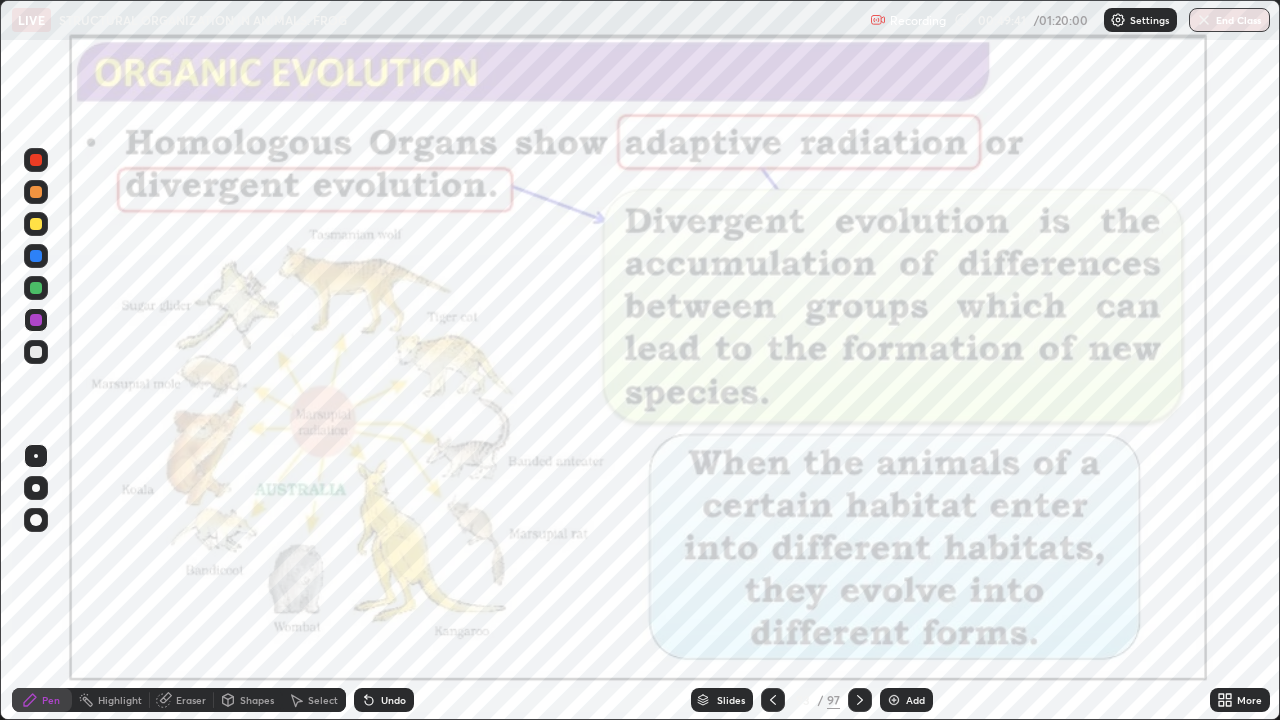 click 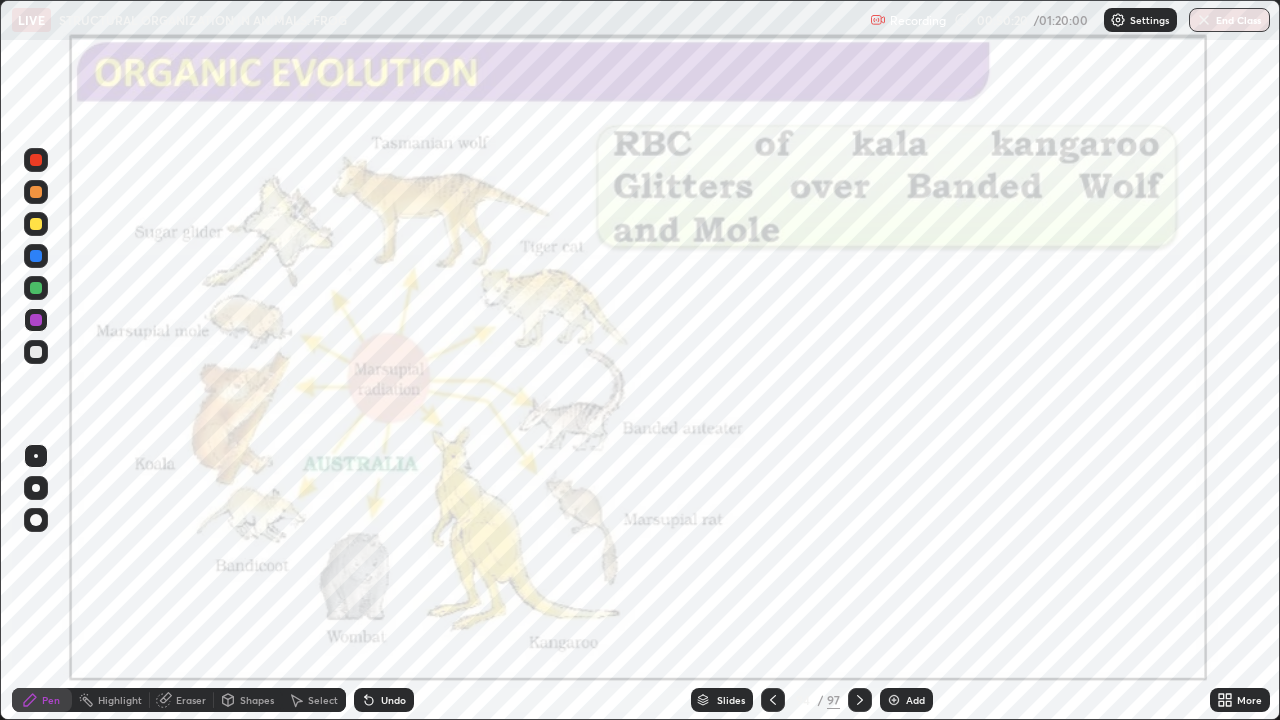 click at bounding box center (36, 320) 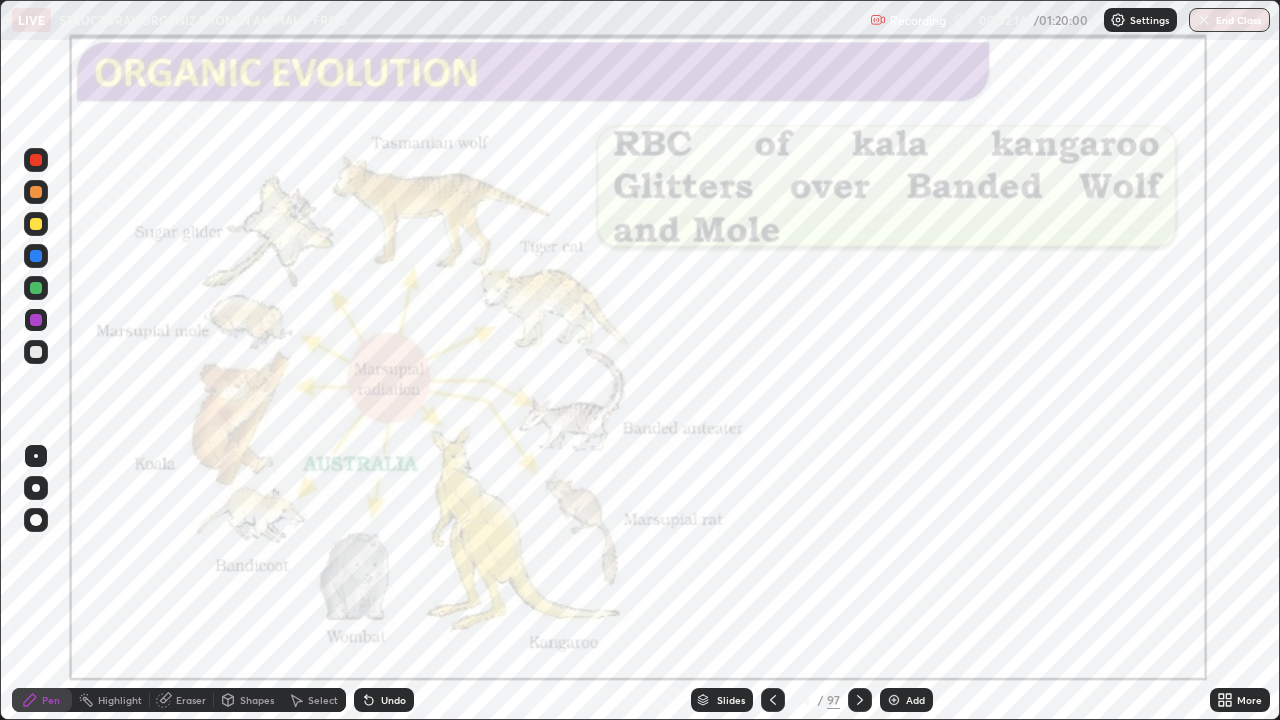 click 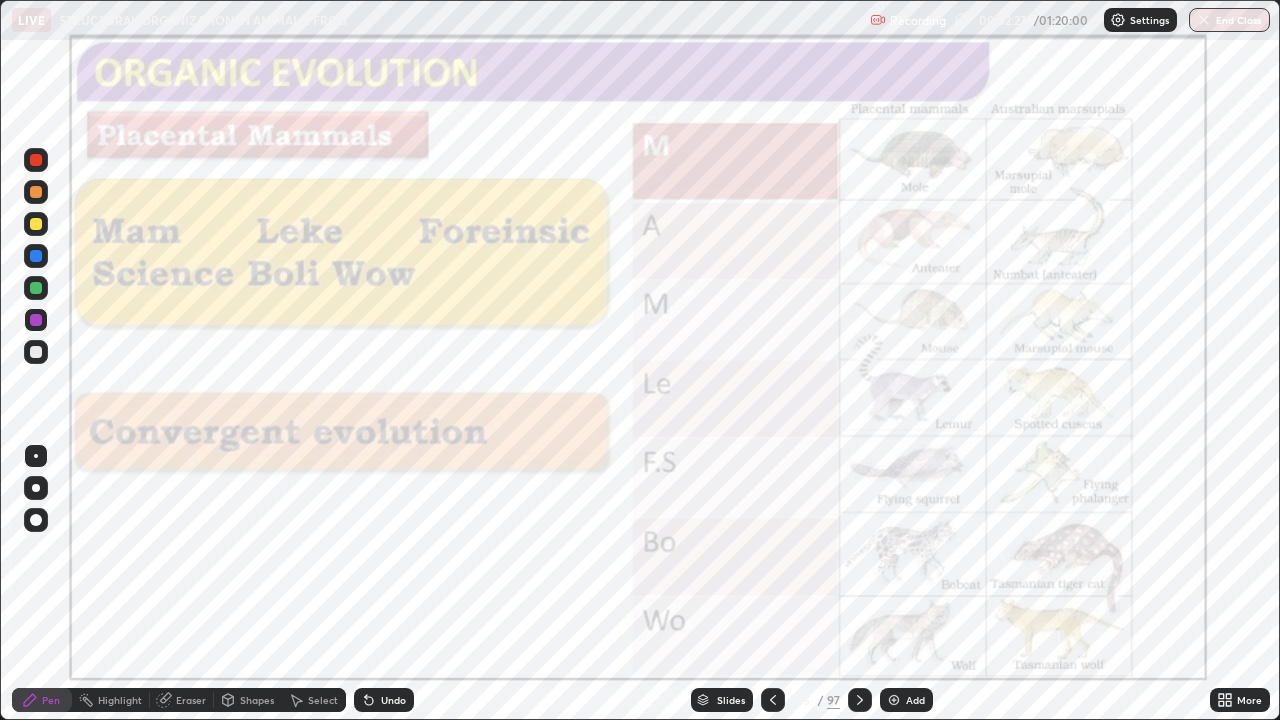 click 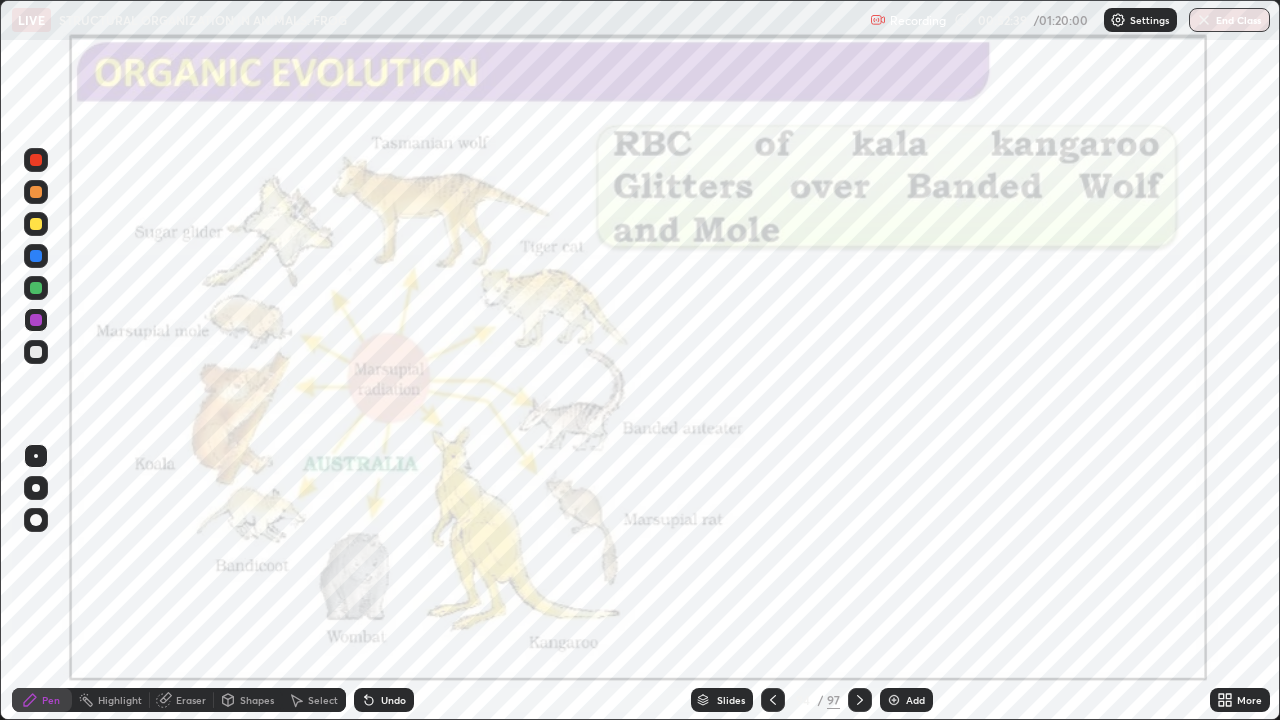 click on "Eraser" at bounding box center (191, 700) 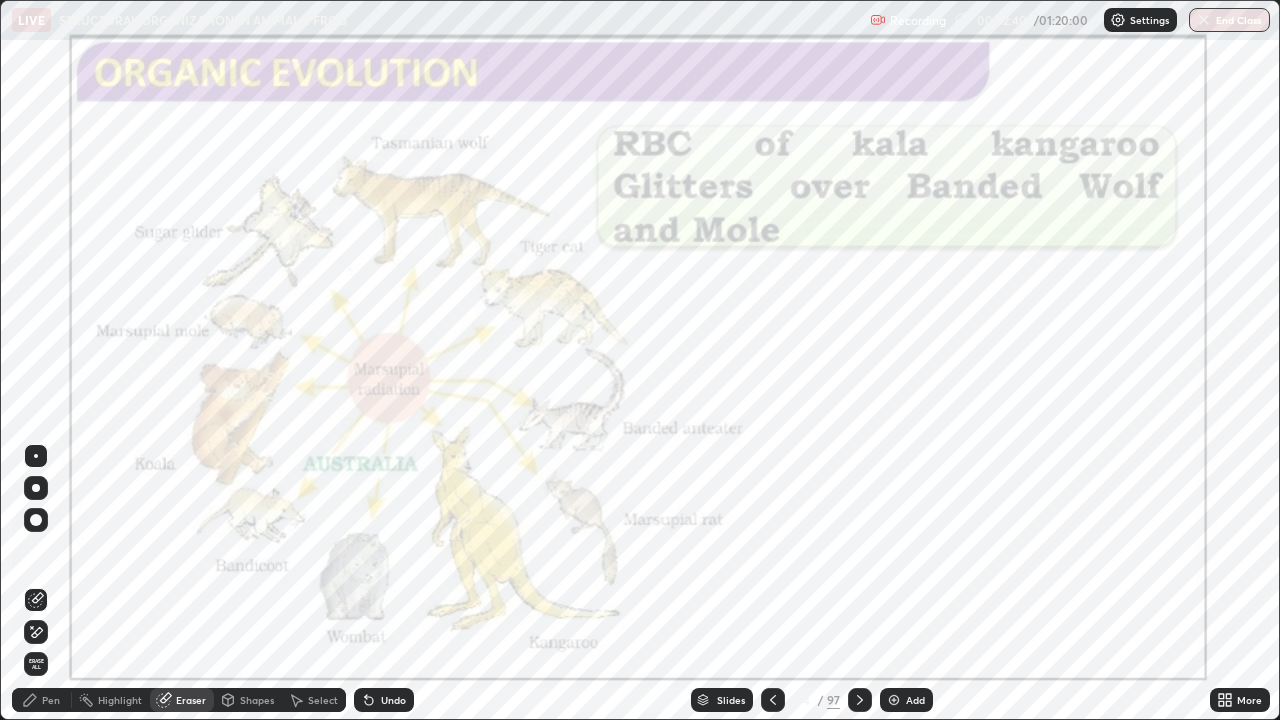 click on "Erase all" at bounding box center (36, 664) 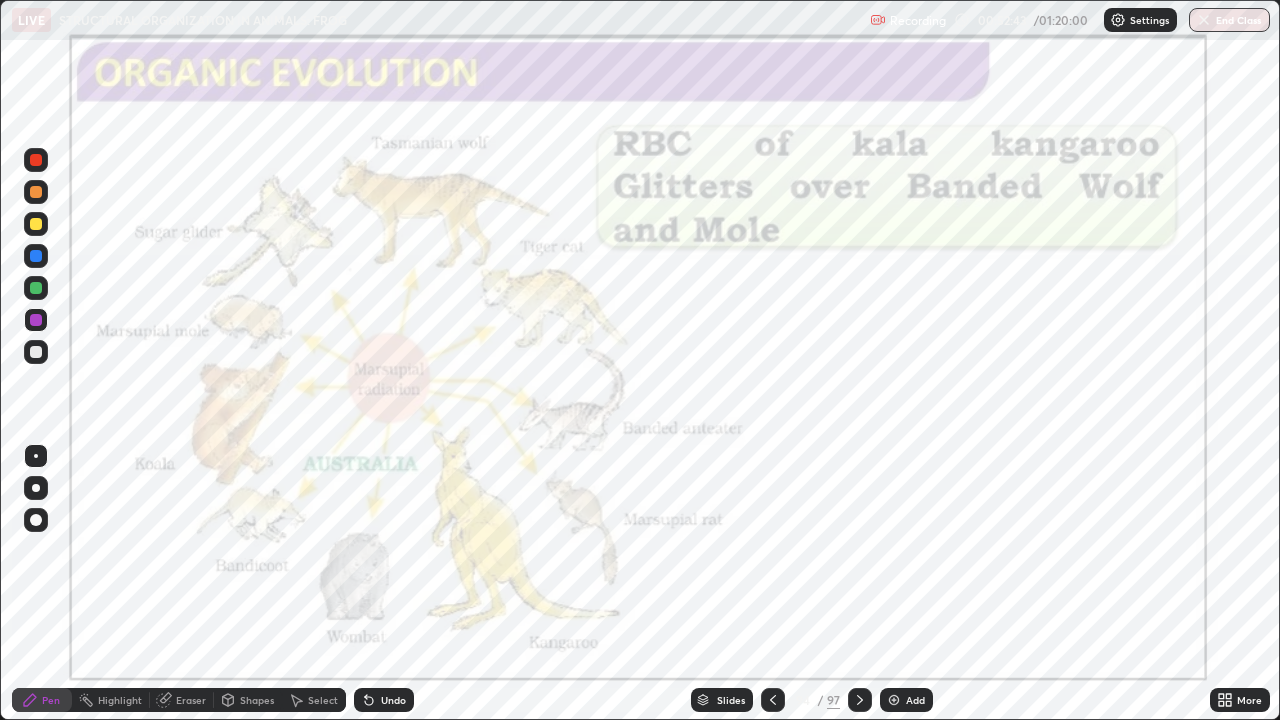 click at bounding box center [36, 320] 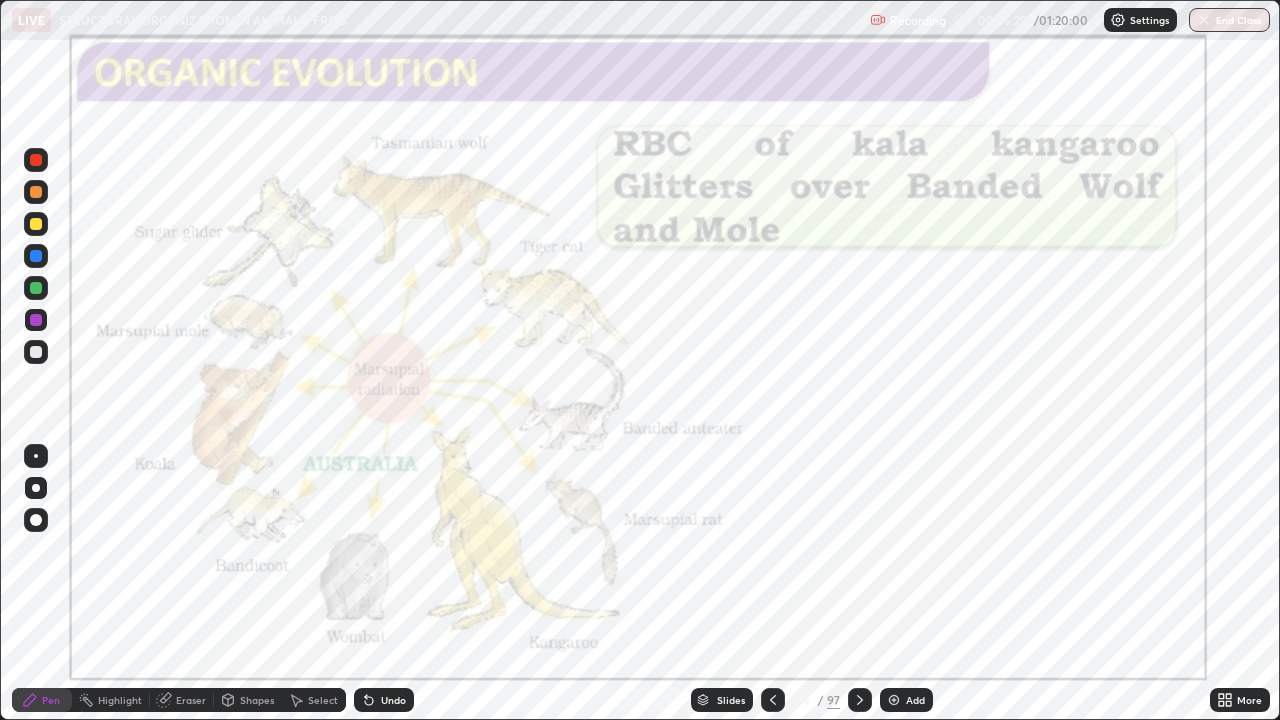 click 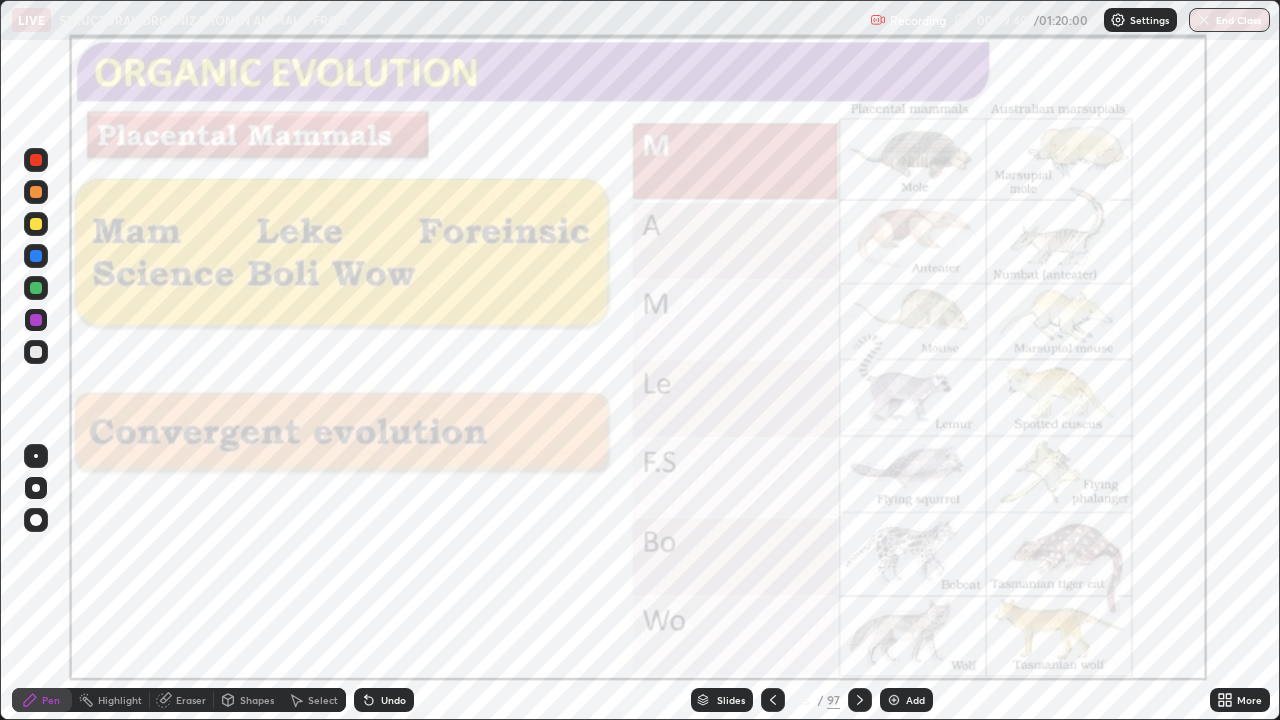 click on "Eraser" at bounding box center [191, 700] 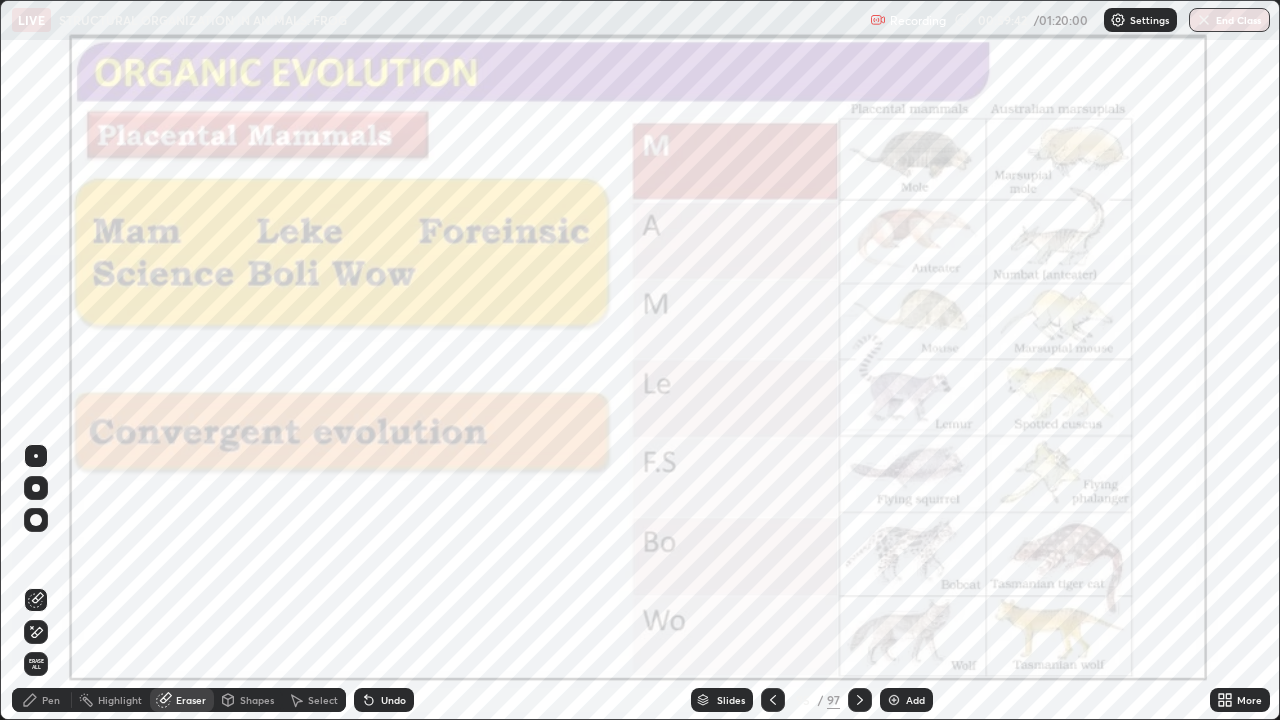 click on "Erase all" at bounding box center [36, 664] 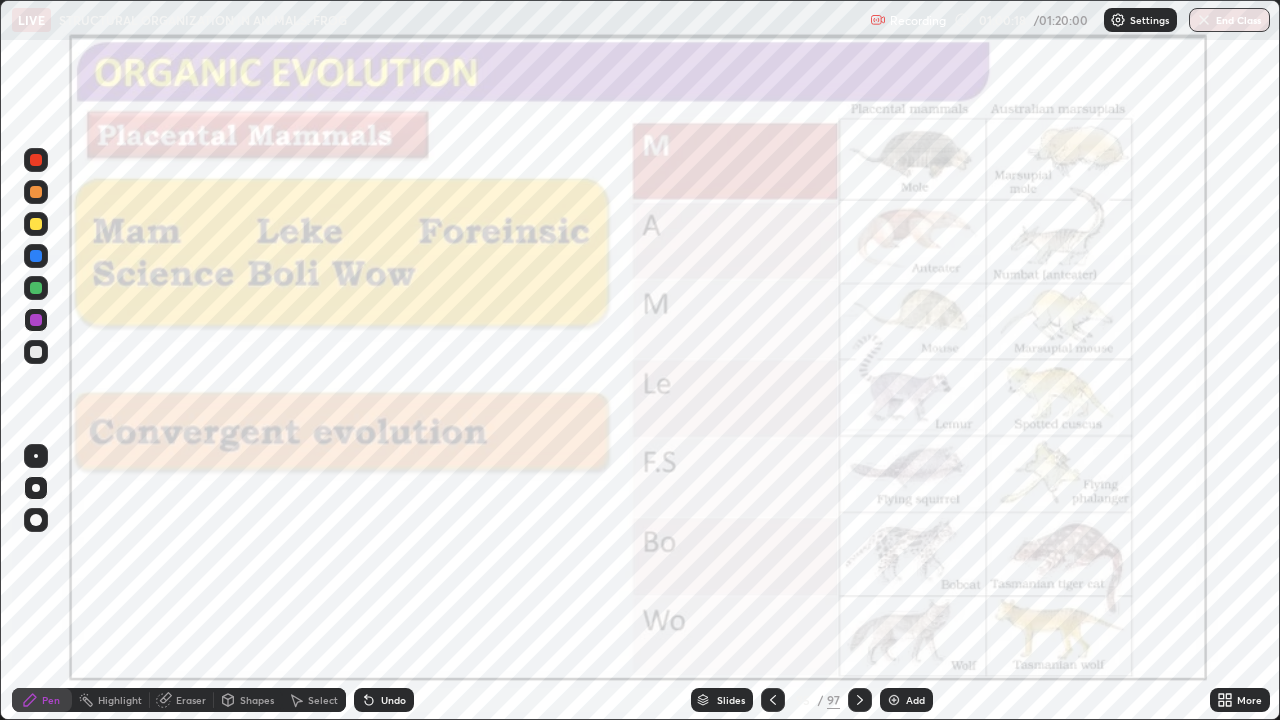 click 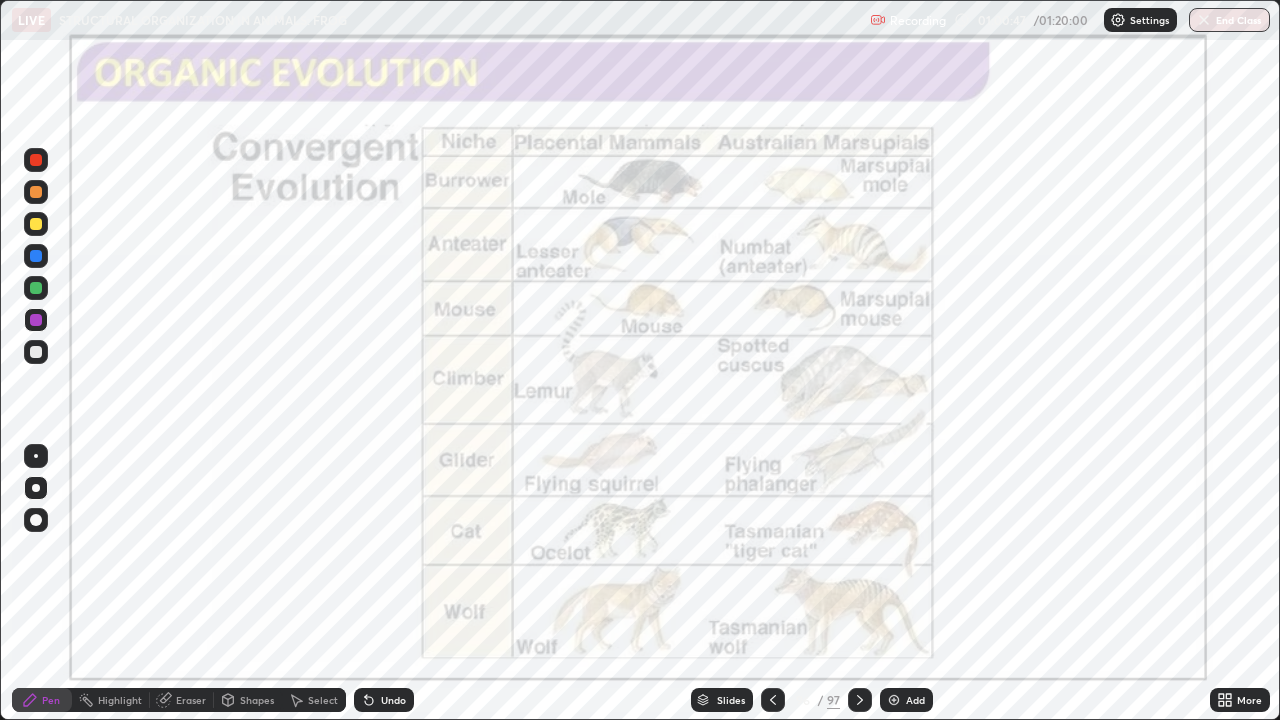 click 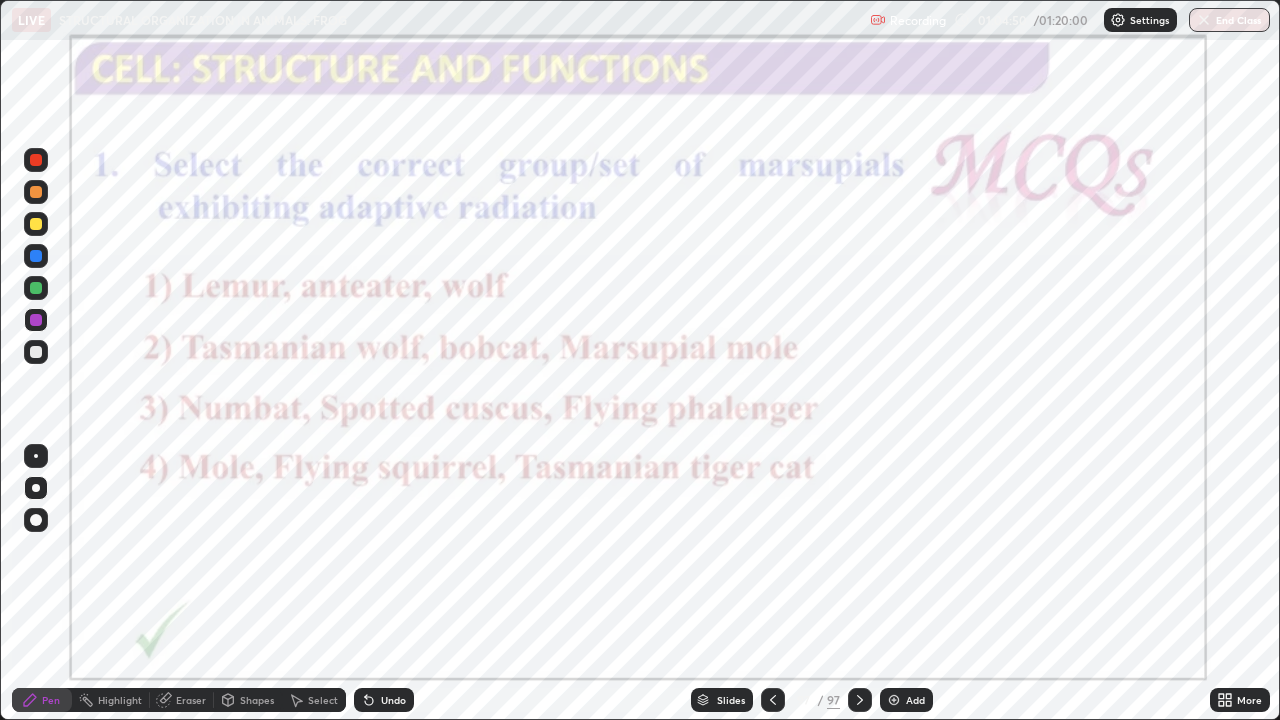 click 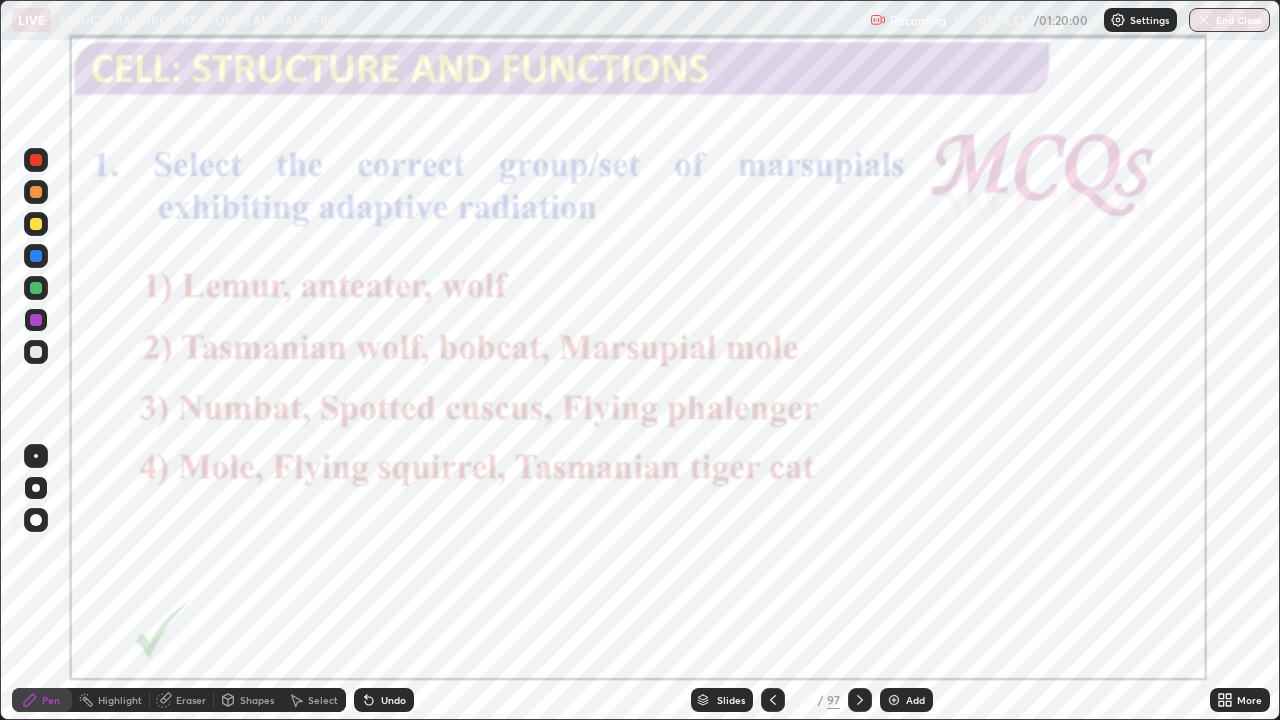 click 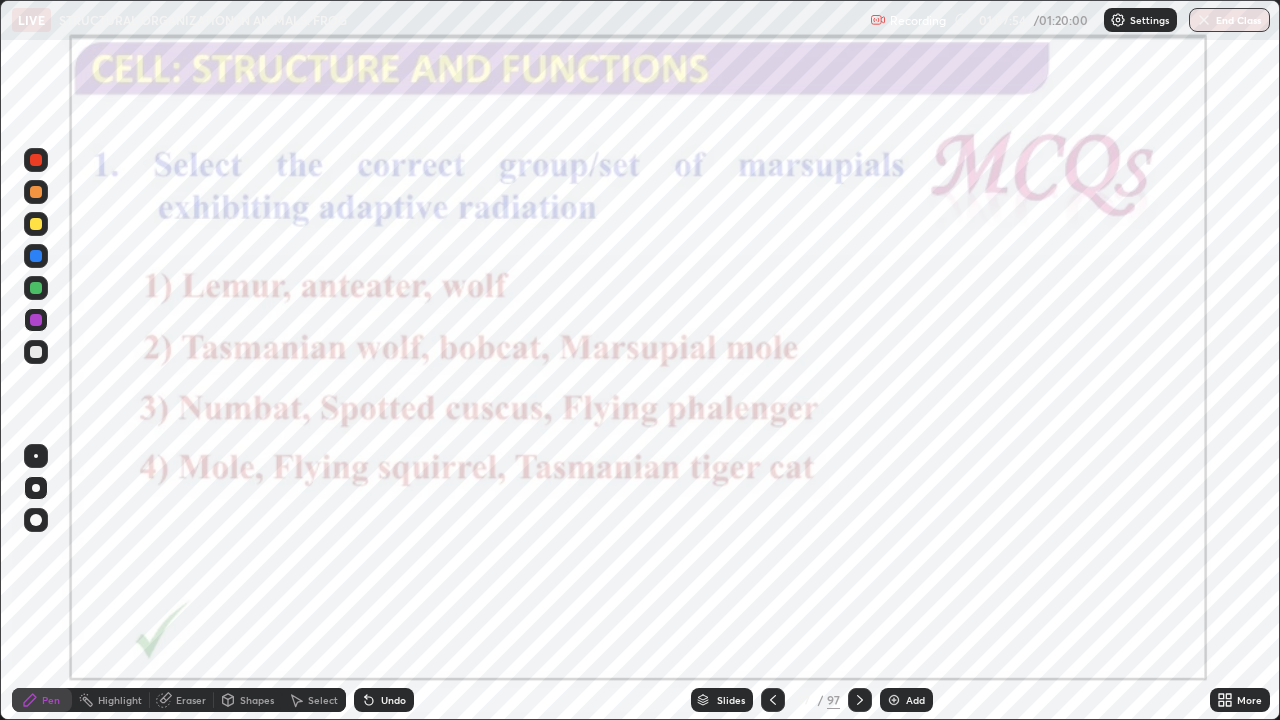 click 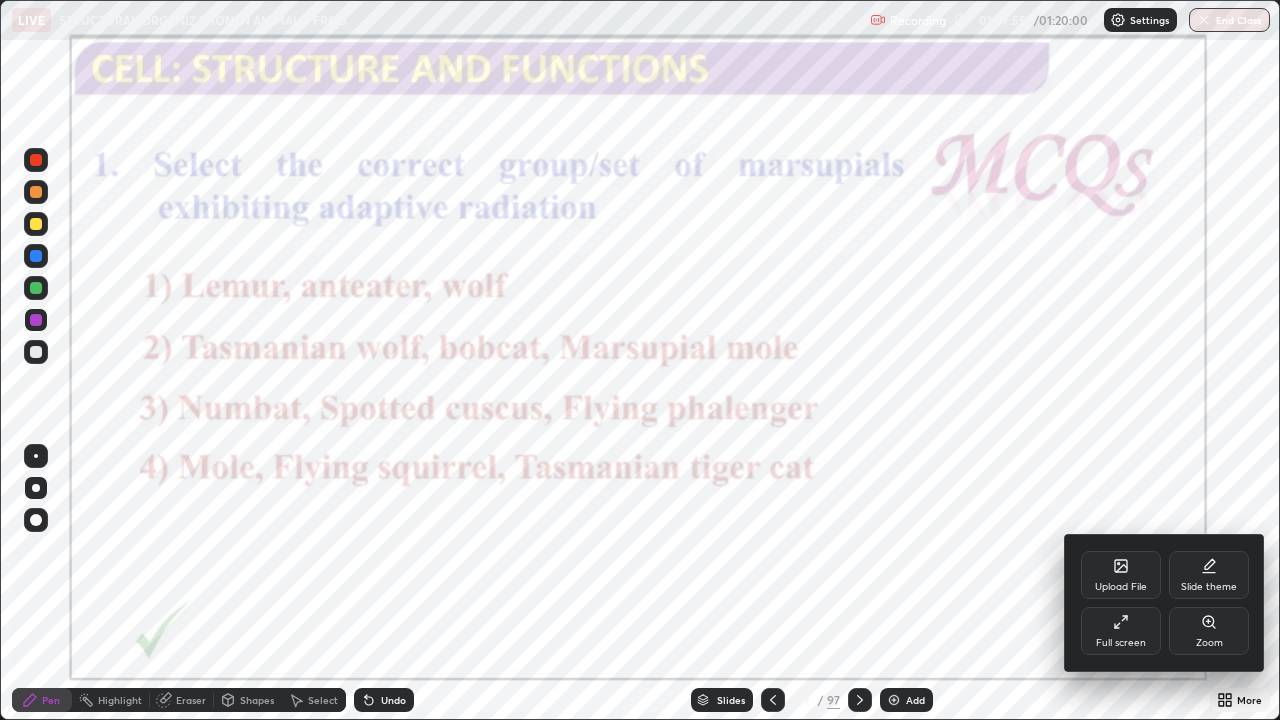 click on "Full screen" at bounding box center [1121, 631] 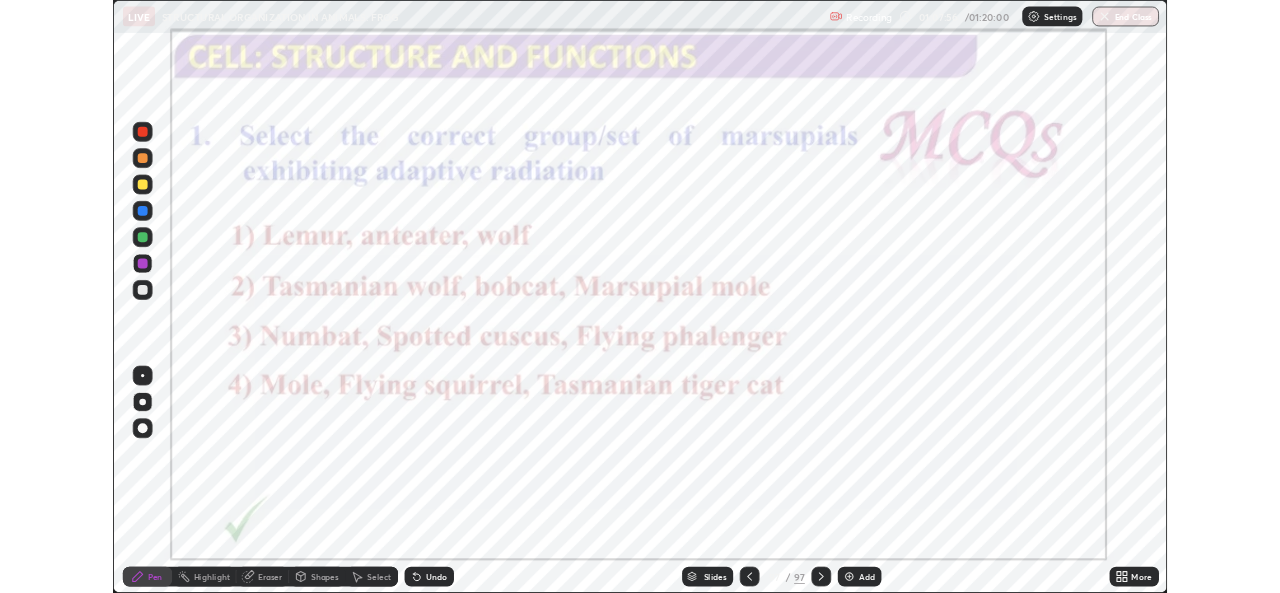scroll, scrollTop: 593, scrollLeft: 1280, axis: both 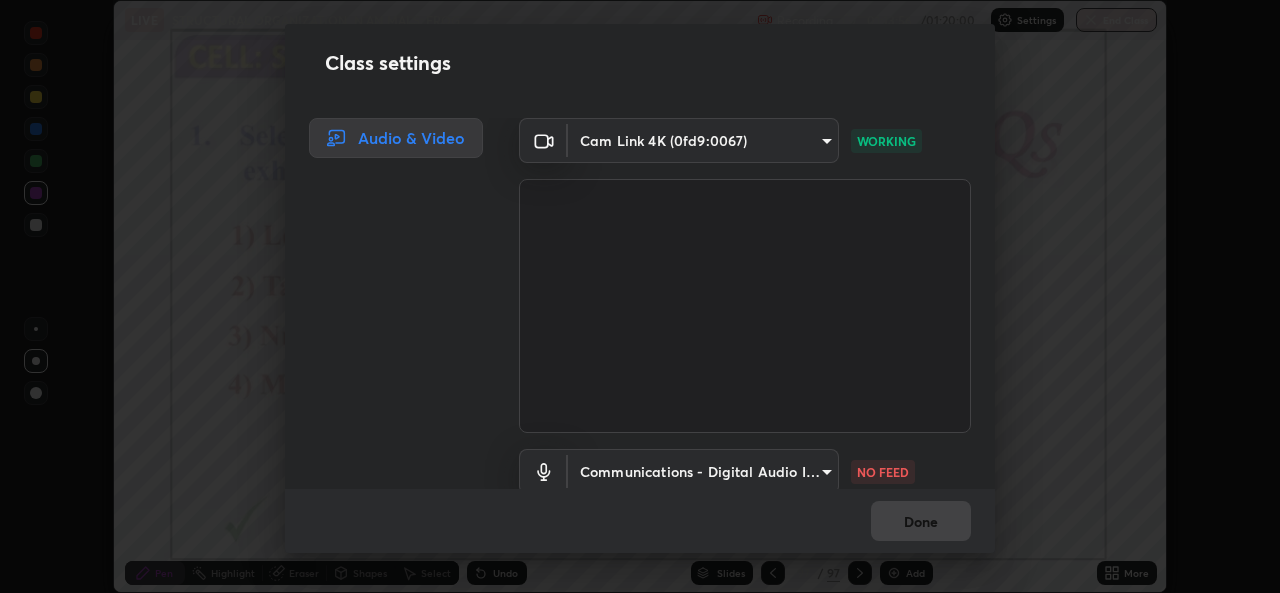 click on "Erase all LIVE STRUCTURAL ORGANIZATION IN ANIMALS: FROG Recording 01:13:56 /  01:20:00 Settings End Class Setting up your live class STRUCTURAL ORGANIZATION IN ANIMALS: FROG • L15 of [CITY] NEET UG 2026 Excel 2-[LAST](zoology) 401 [LAST] Pen Highlight Eraser Shapes Select Undo Slides 97 / 97 Add More No doubts shared Encourage your learners to ask a doubt for better clarity Report an issue Reason for reporting Buffering Chat not working Audio - Video sync issue Educator video quality low ​ Attach an image Report Class settings Audio & Video Cam Link 4K (0fd9:0067) 7a3441cd12ad2770dd38cc1dc59ca6cd9be7a69b32d5de34eff0e19b6c90cec4 WORKING Communications - Digital Audio Interface (3- Cam Link 4K) communications NO FEED Done" at bounding box center [640, 296] 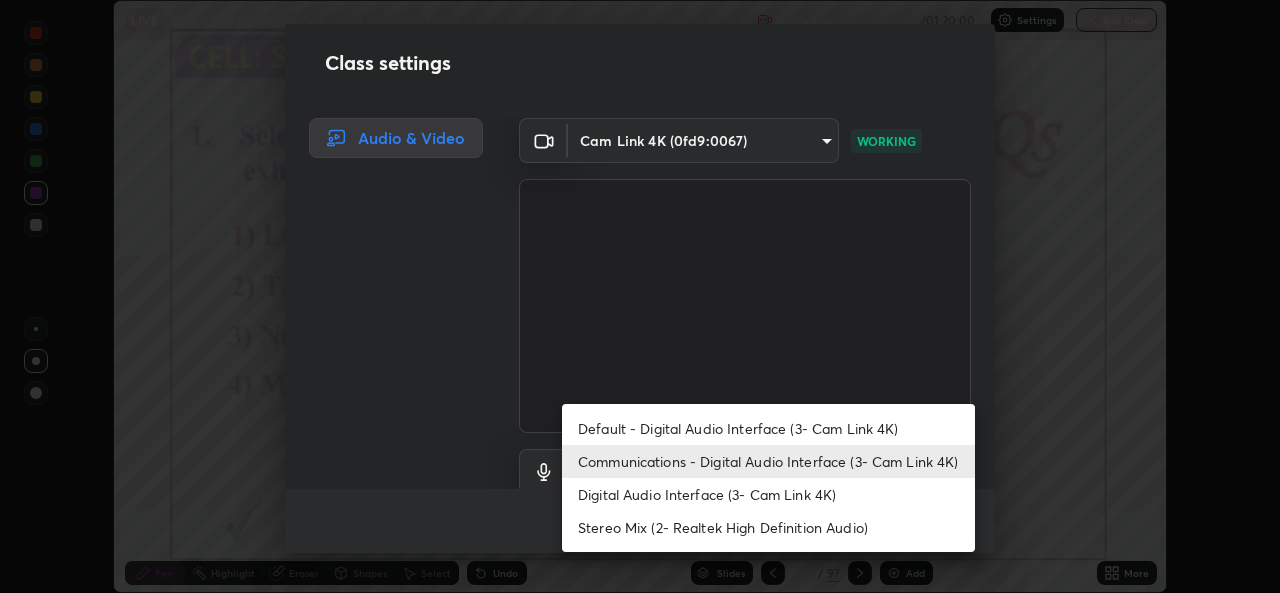 scroll, scrollTop: 10, scrollLeft: 0, axis: vertical 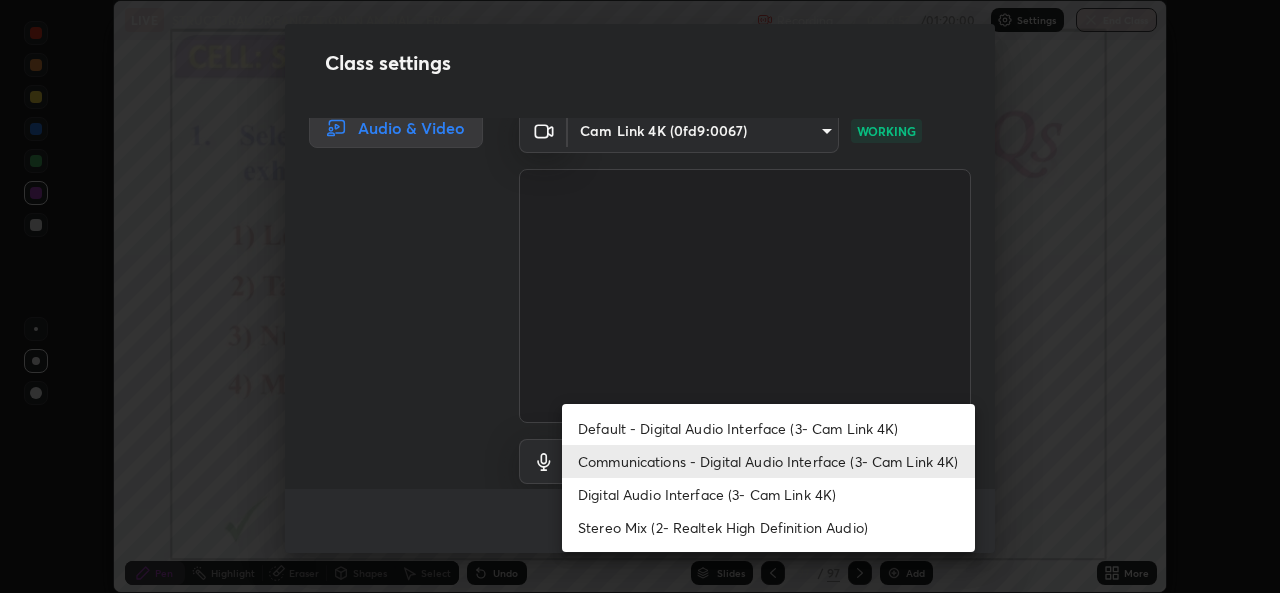 click on "Digital Audio Interface (3- Cam Link 4K)" at bounding box center (768, 494) 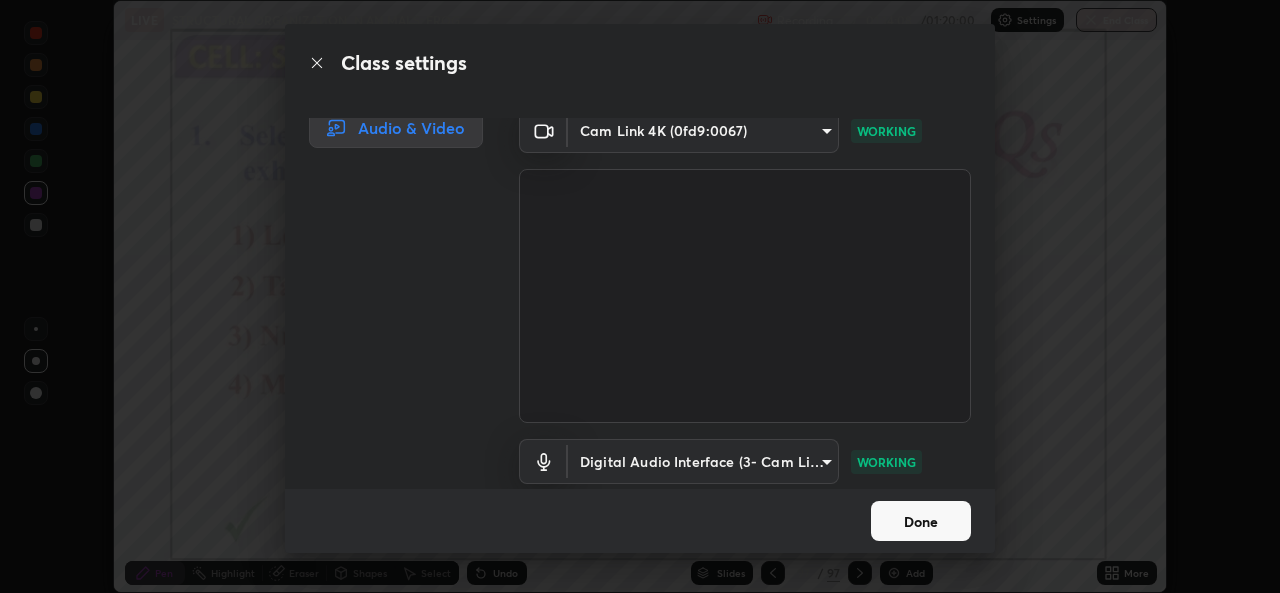 click on "Done" at bounding box center (921, 521) 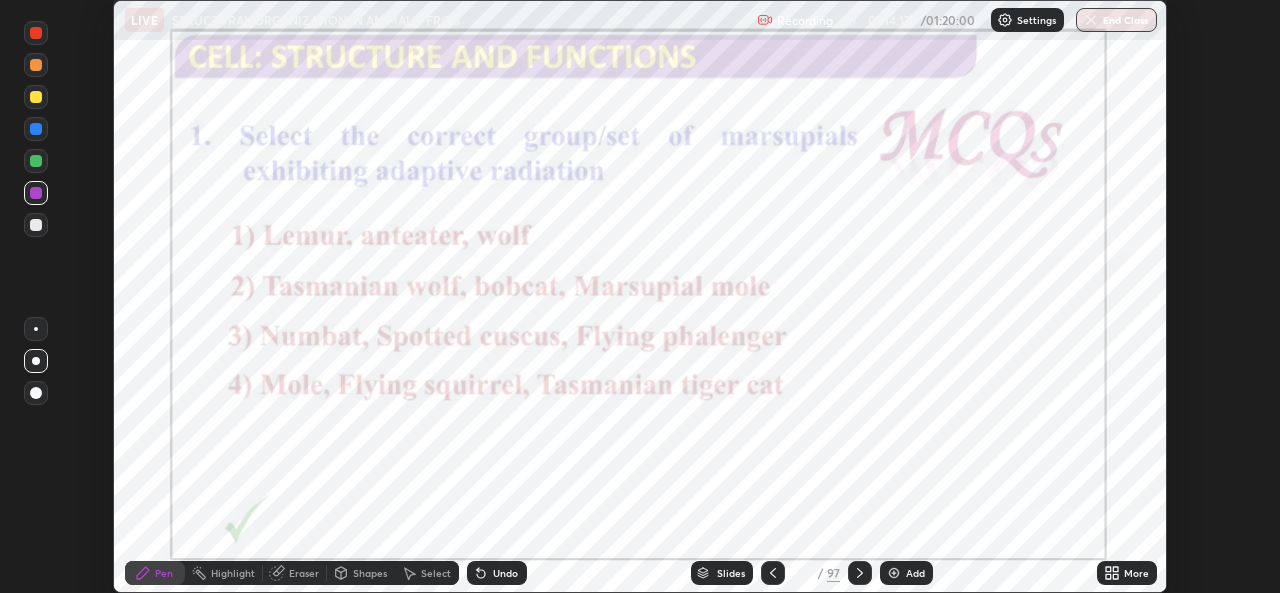 click on "End Class" at bounding box center (1116, 20) 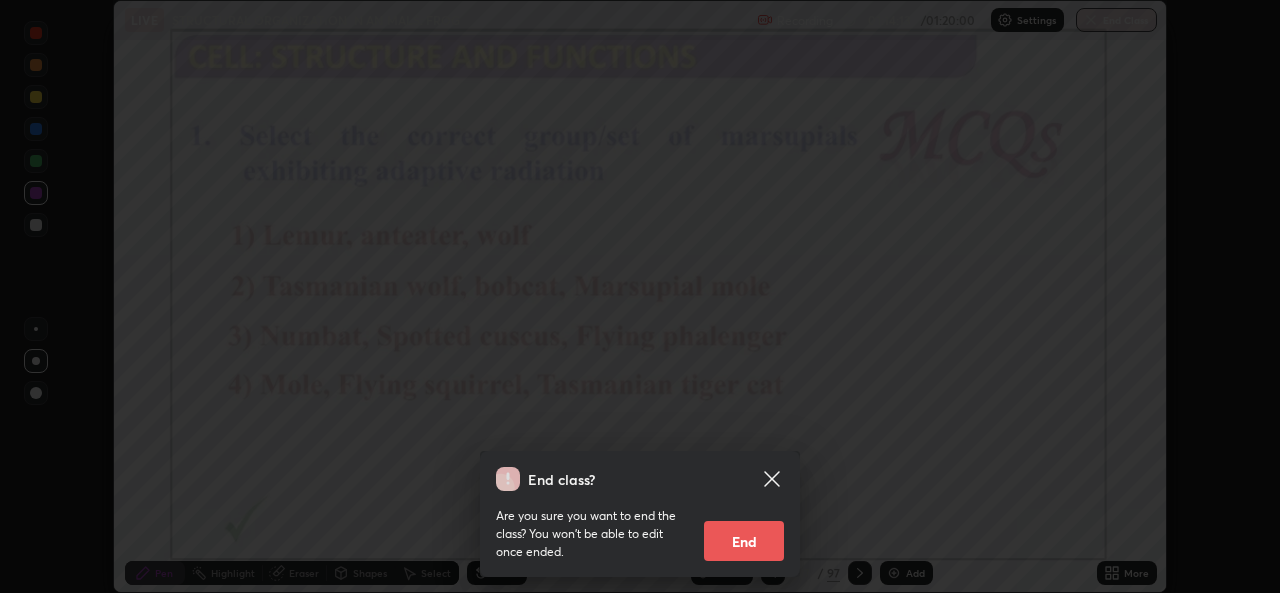 click on "End" at bounding box center (744, 541) 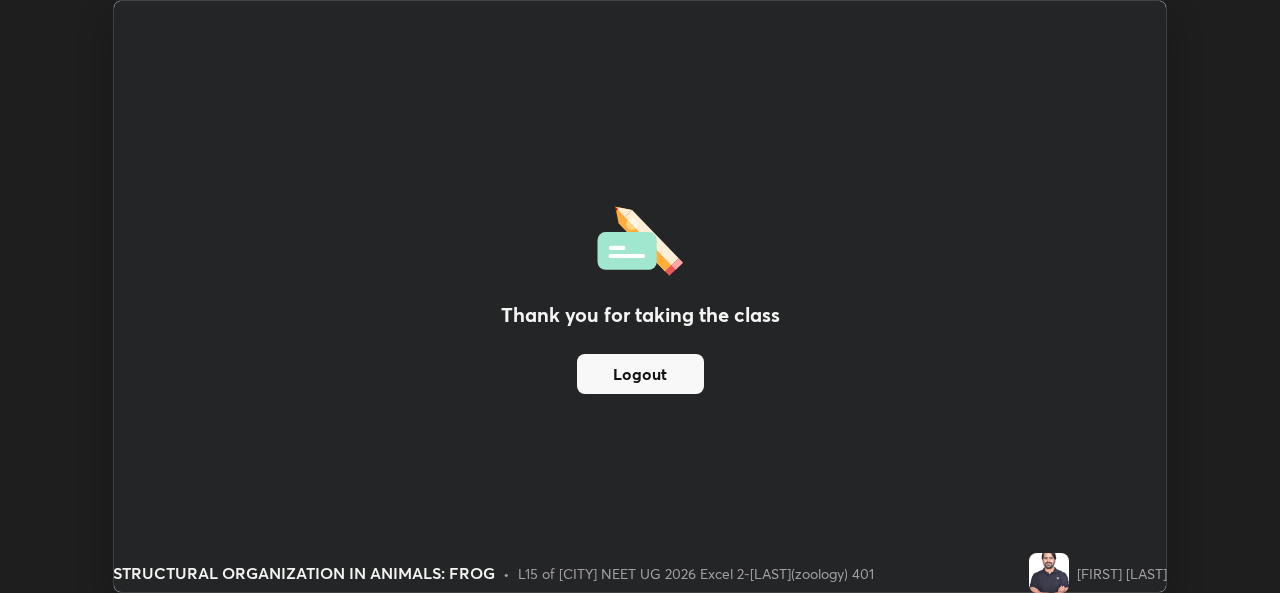 click on "Logout" at bounding box center [640, 374] 